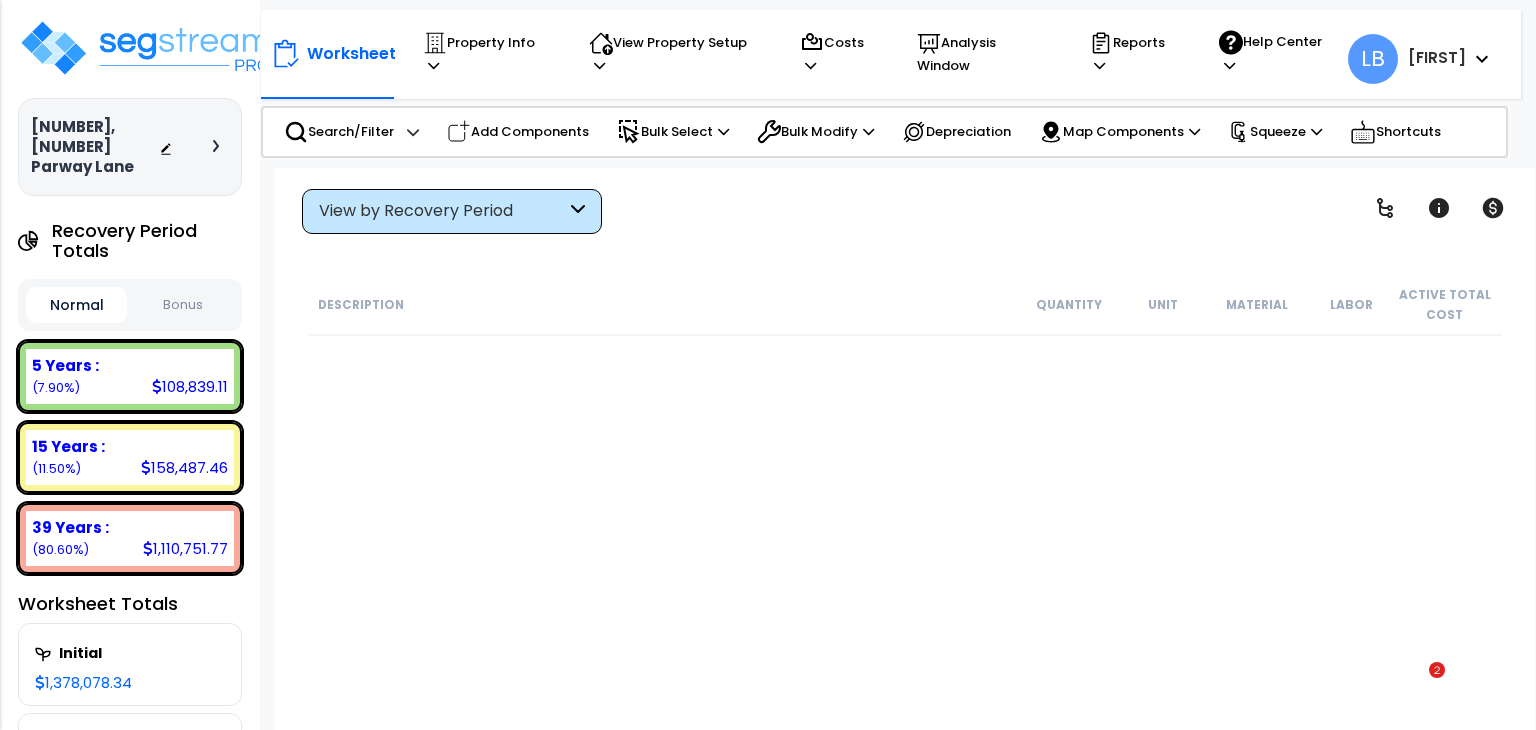 scroll, scrollTop: 88, scrollLeft: 0, axis: vertical 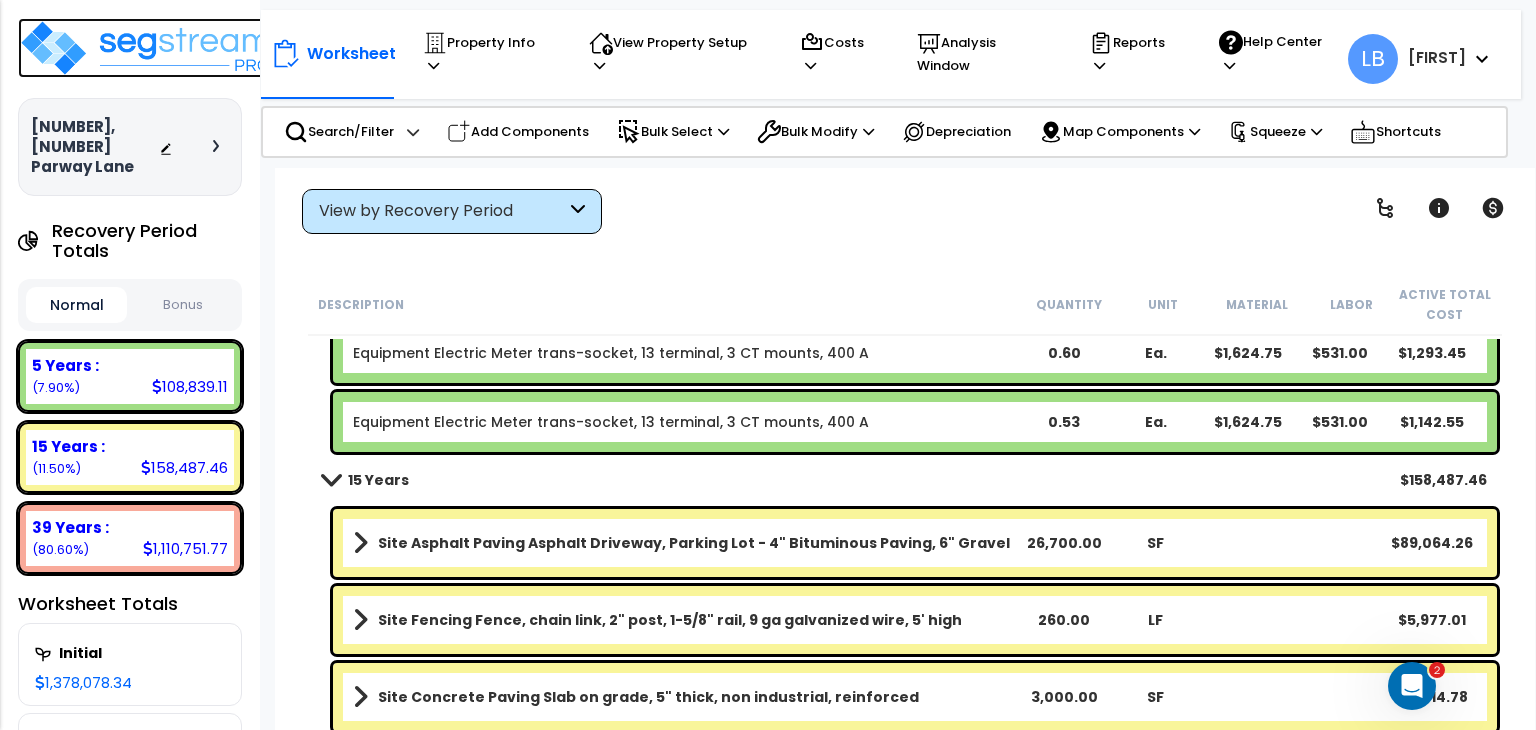 click at bounding box center (148, 48) 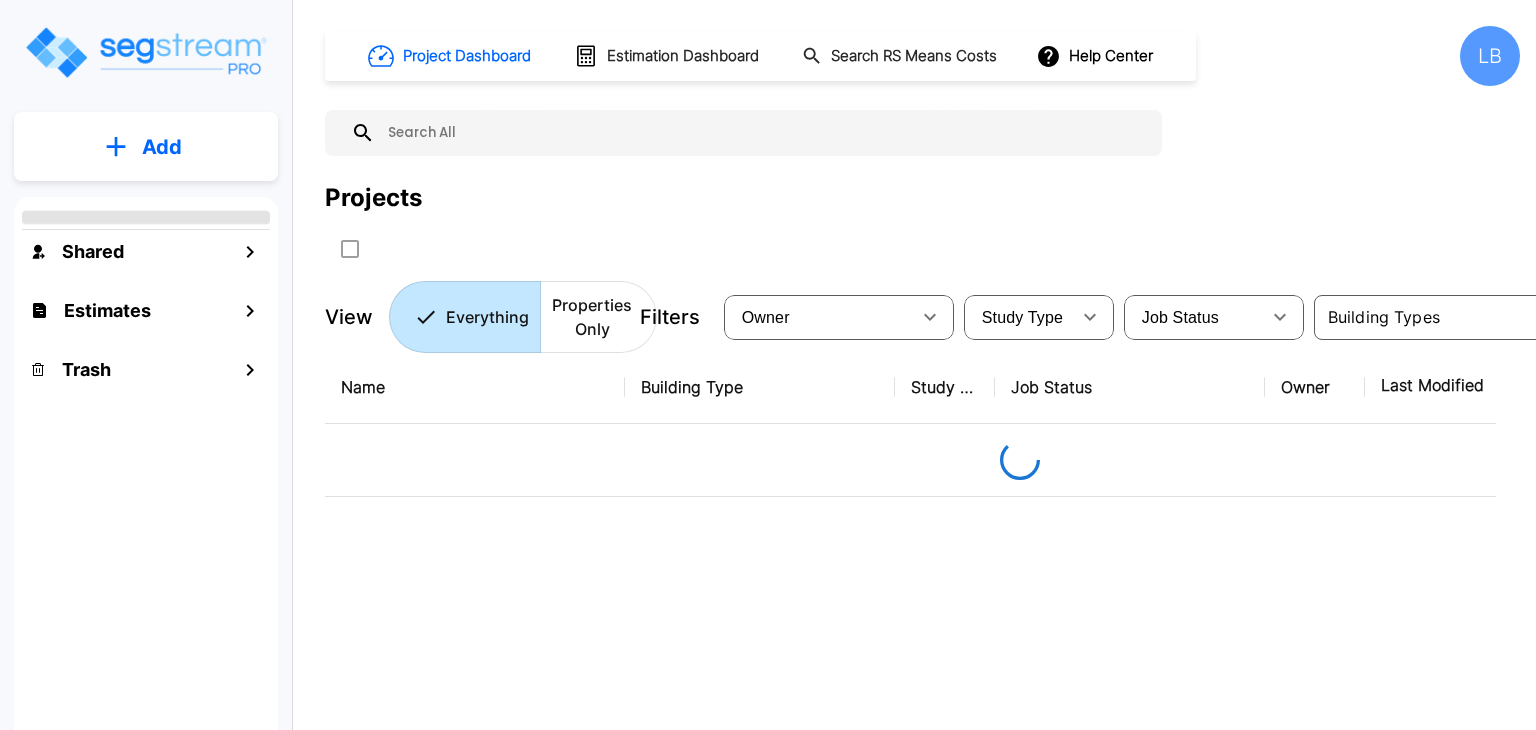 scroll, scrollTop: 0, scrollLeft: 0, axis: both 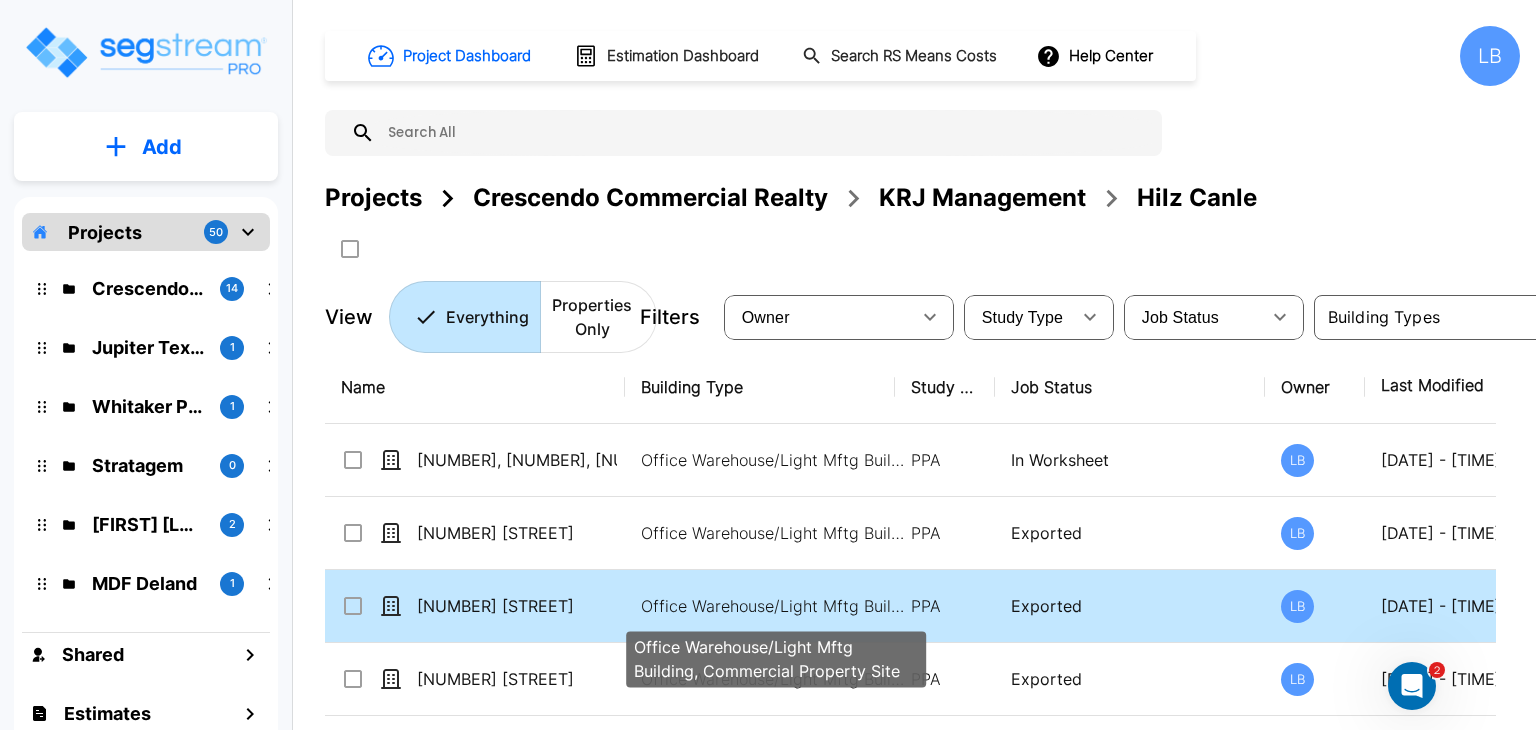 click on "Office Warehouse/Light Mftg Building, Commercial Property Site" at bounding box center [776, 606] 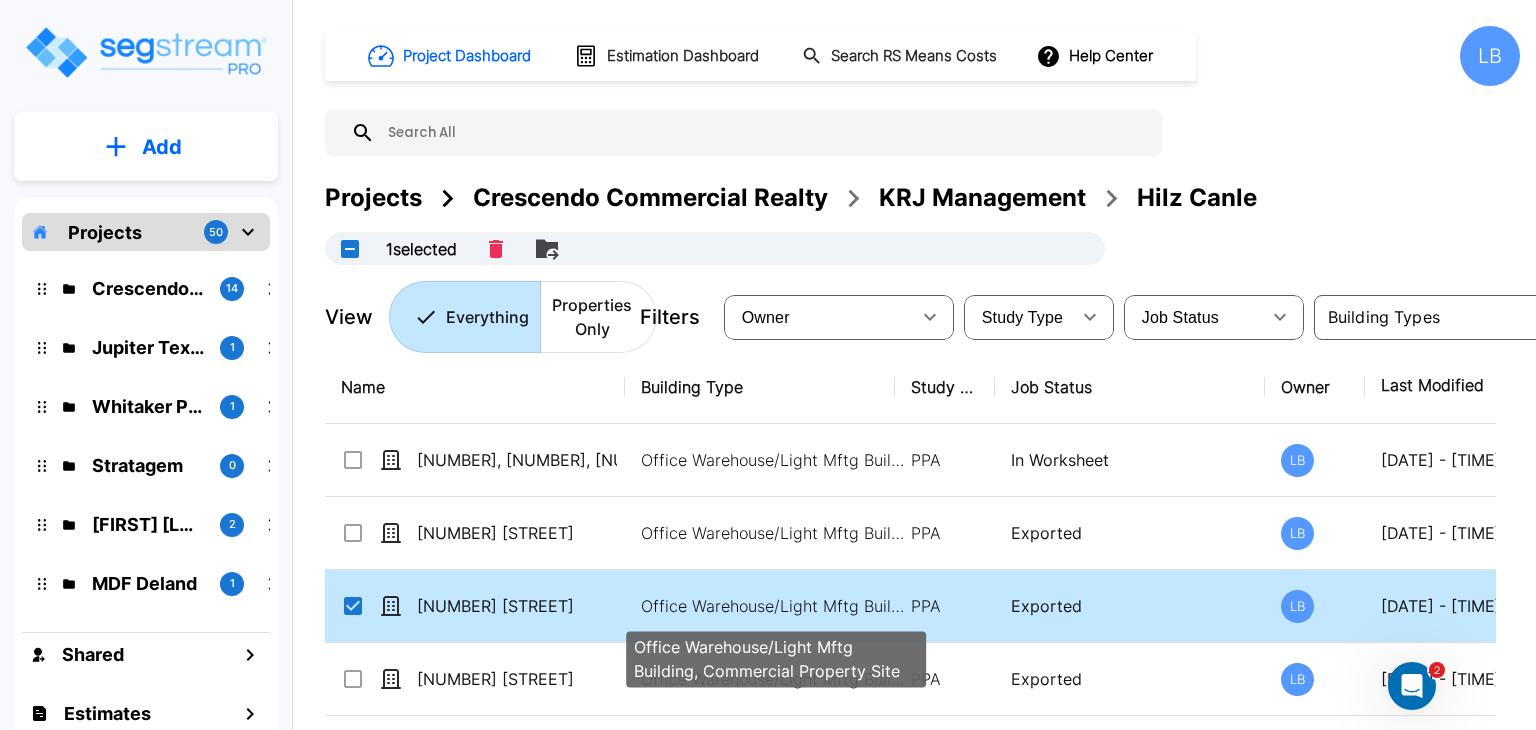 click on "Office Warehouse/Light Mftg Building, Commercial Property Site" at bounding box center [776, 606] 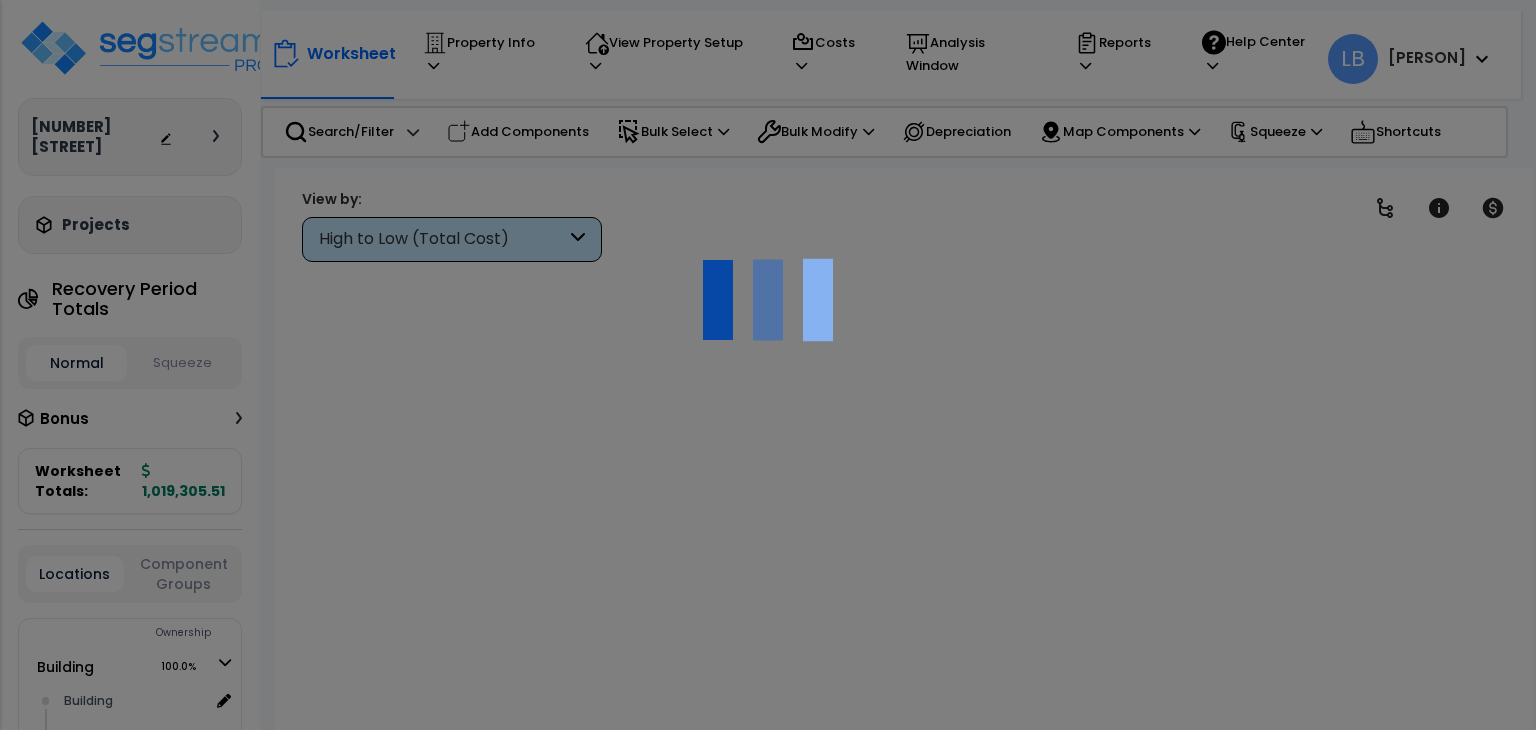 scroll, scrollTop: 0, scrollLeft: 0, axis: both 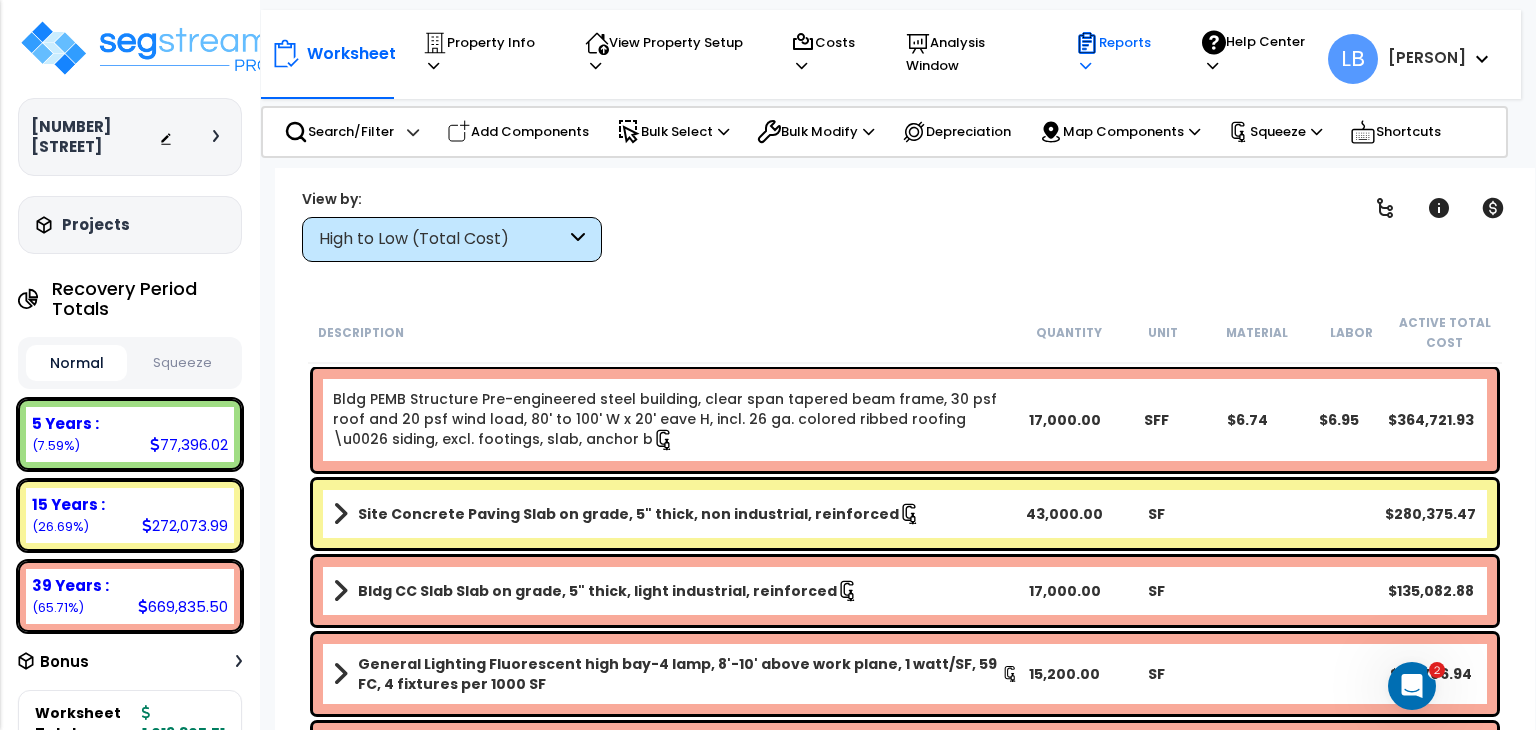 click on "Reports" at bounding box center (1119, 54) 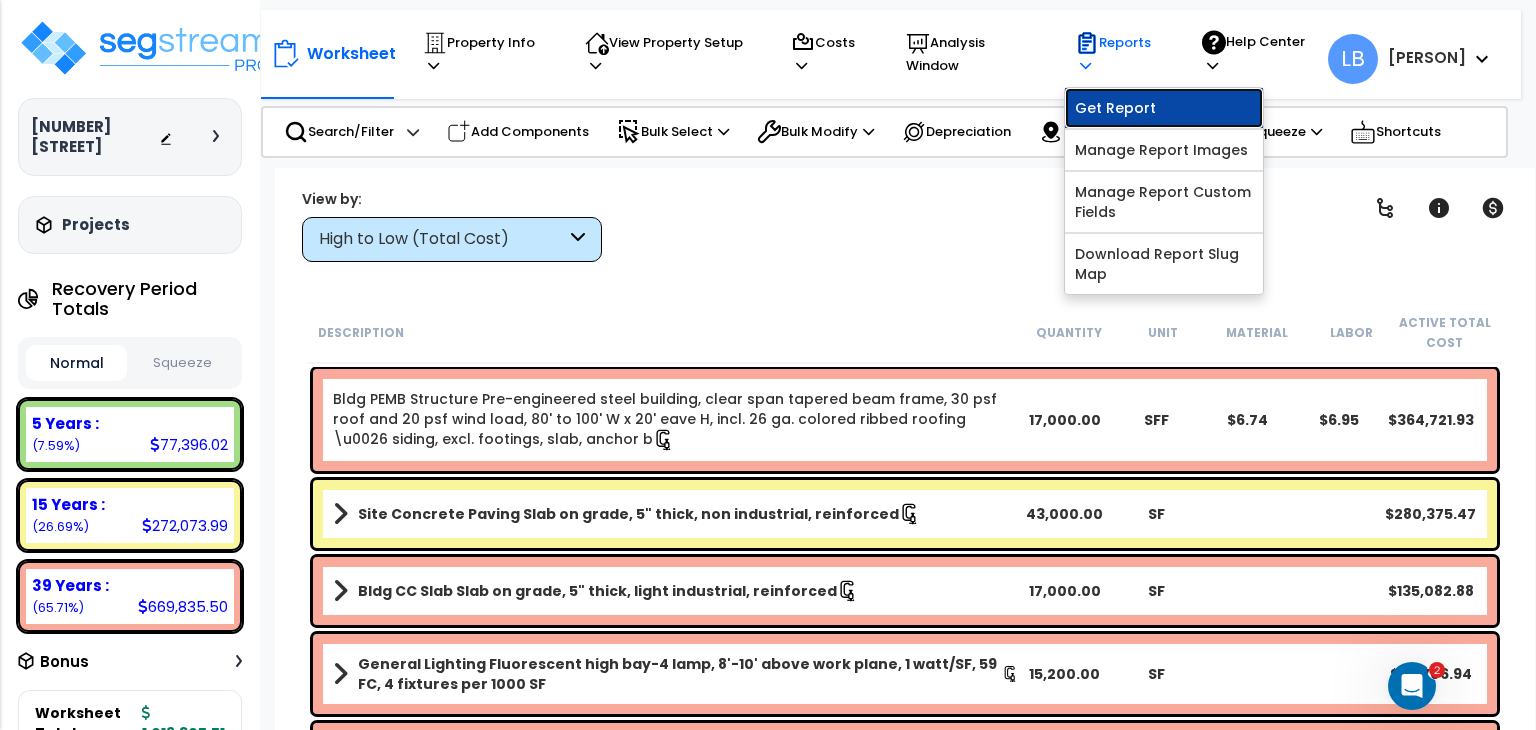 click on "Get Report" at bounding box center (1164, 108) 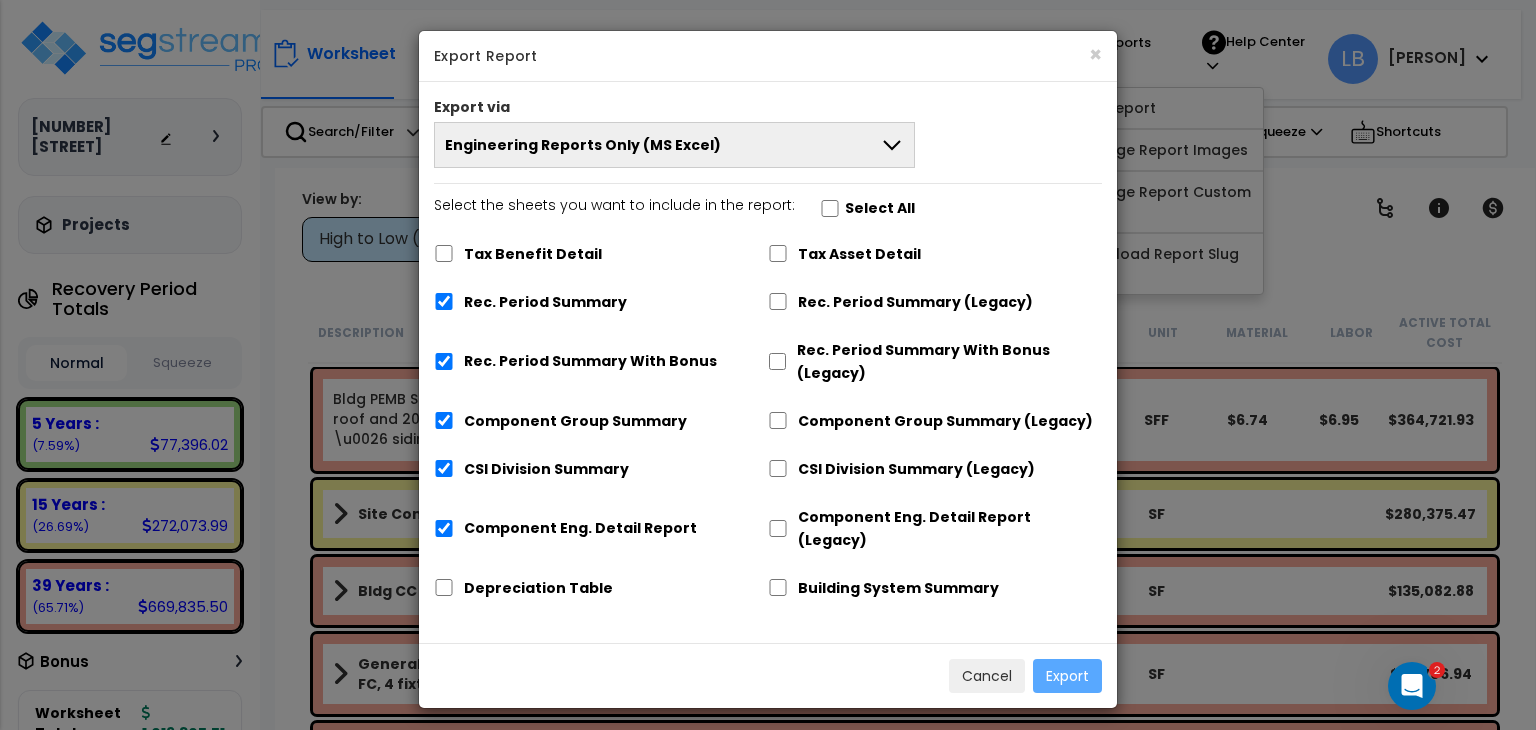 click on "Engineering Reports Only (MS Excel)" at bounding box center [674, 145] 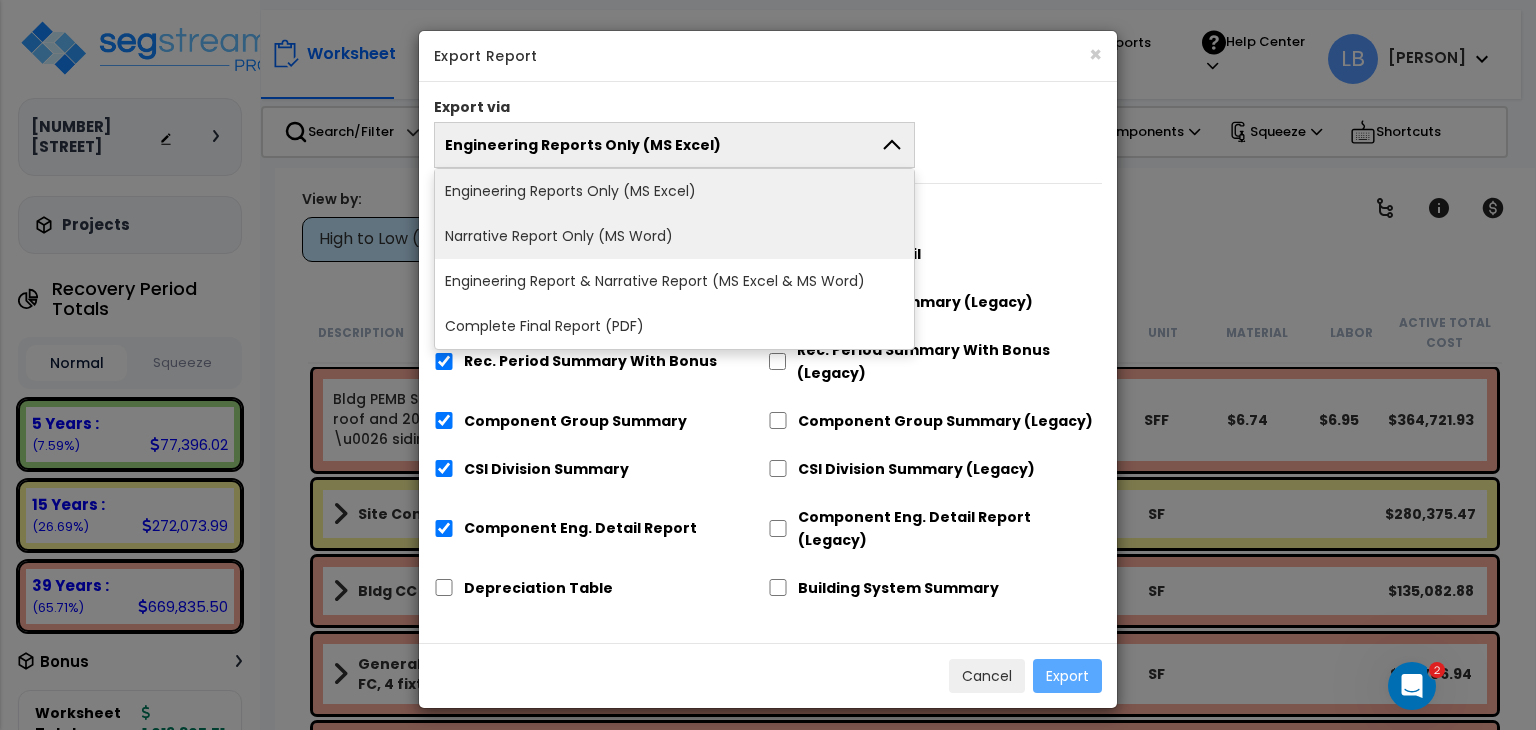 click on "Narrative Report Only (MS Word)" at bounding box center [674, 236] 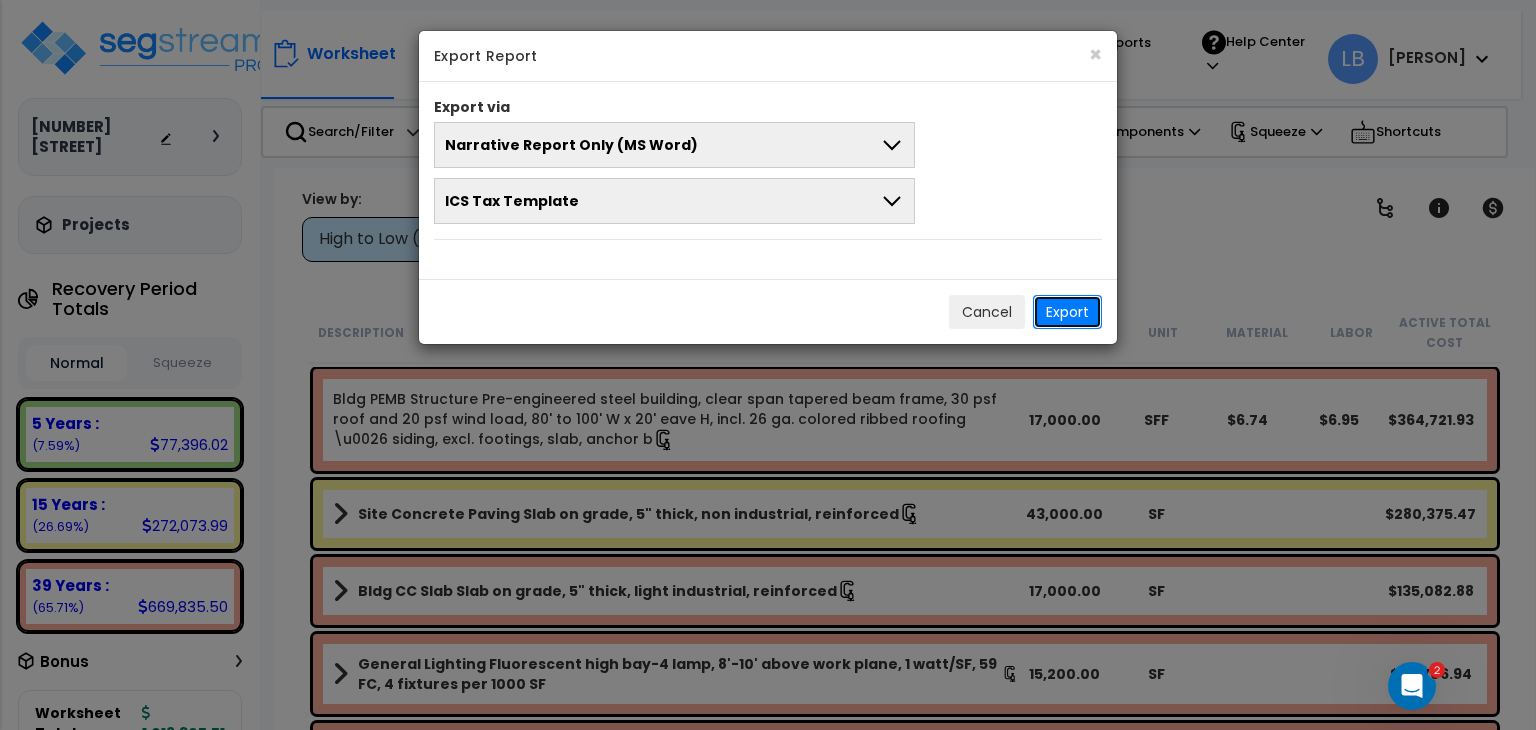 click on "Export" at bounding box center [1067, 312] 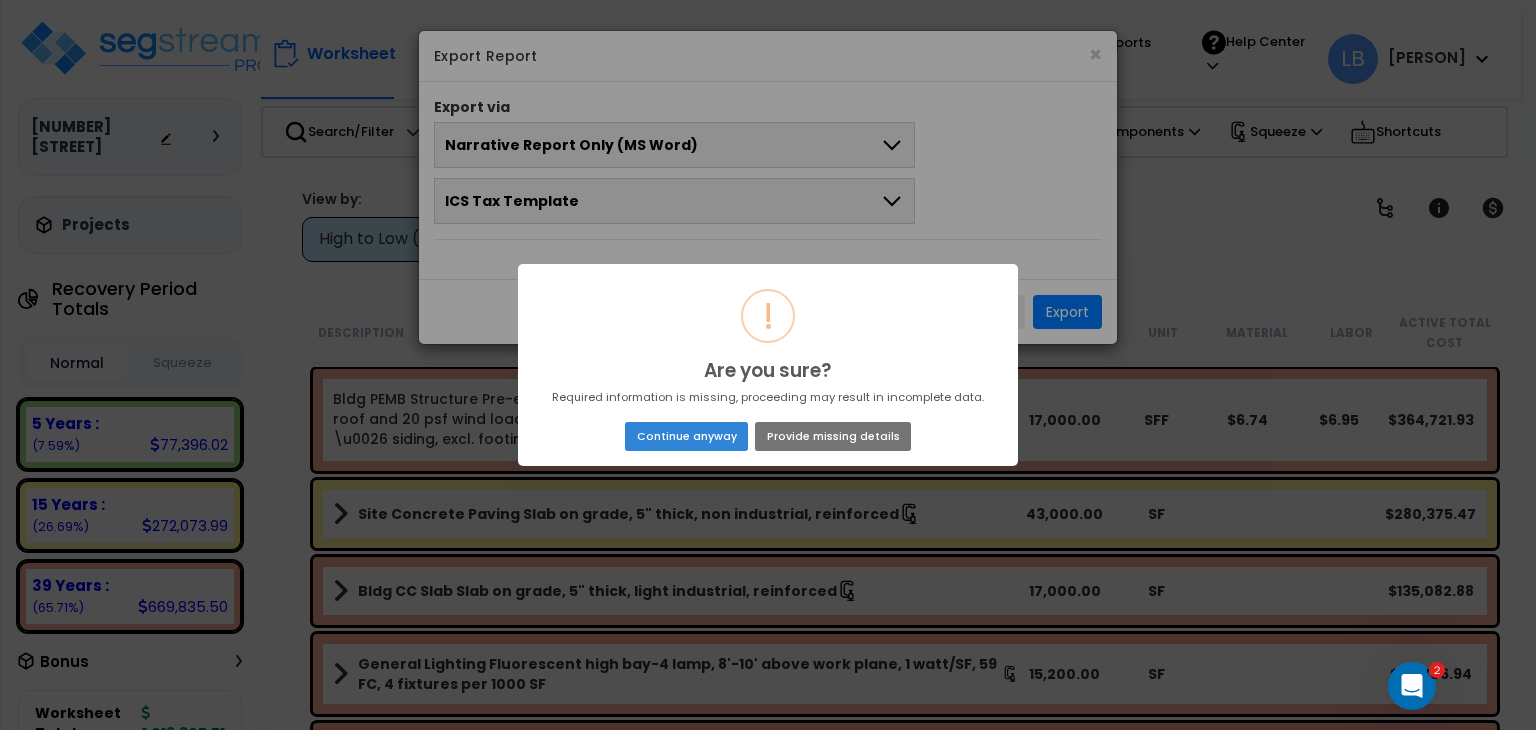 click on "! Are you sure? × Required information is missing, proceeding may result in incomplete data. Continue anyway No Provide missing details" at bounding box center (768, 365) 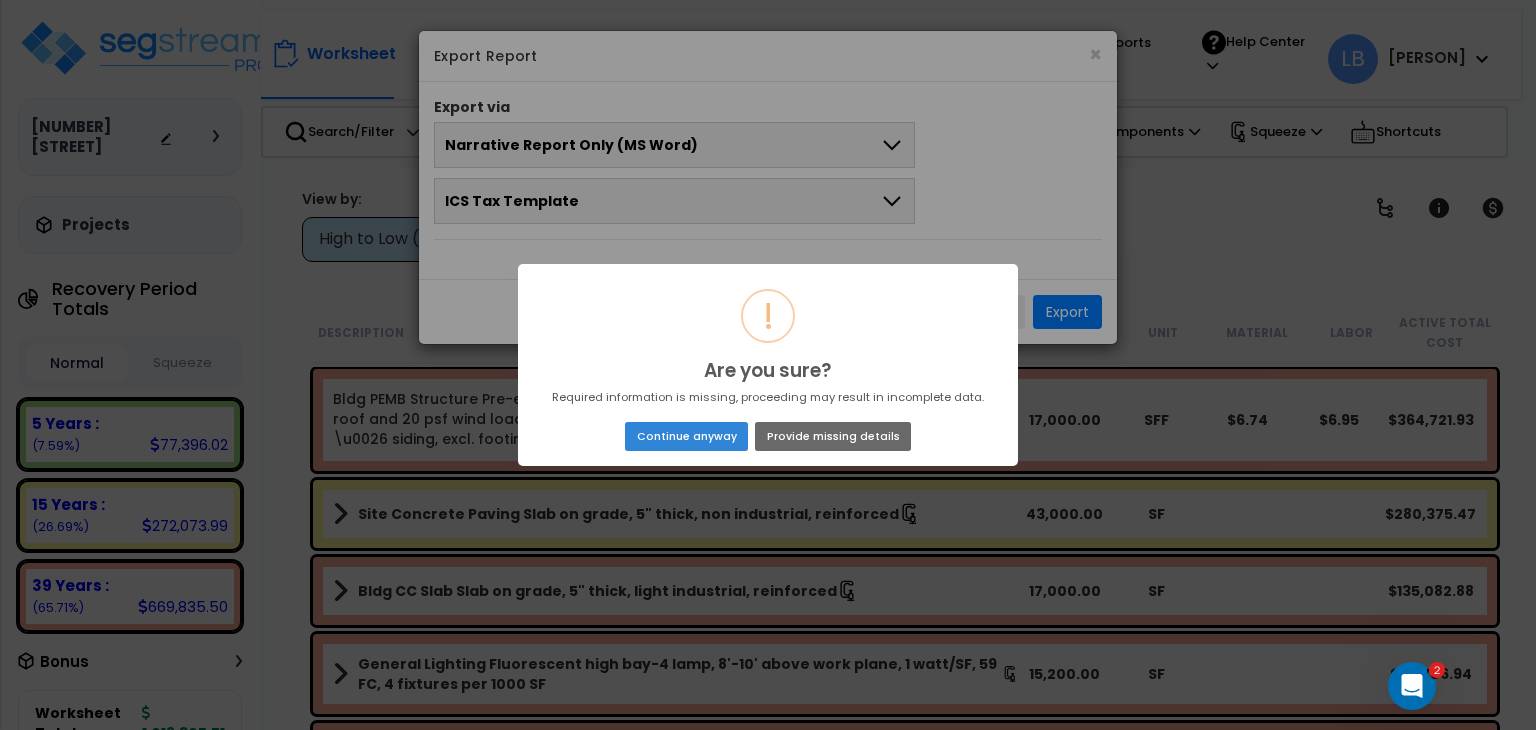 click on "Provide missing details" at bounding box center (833, 436) 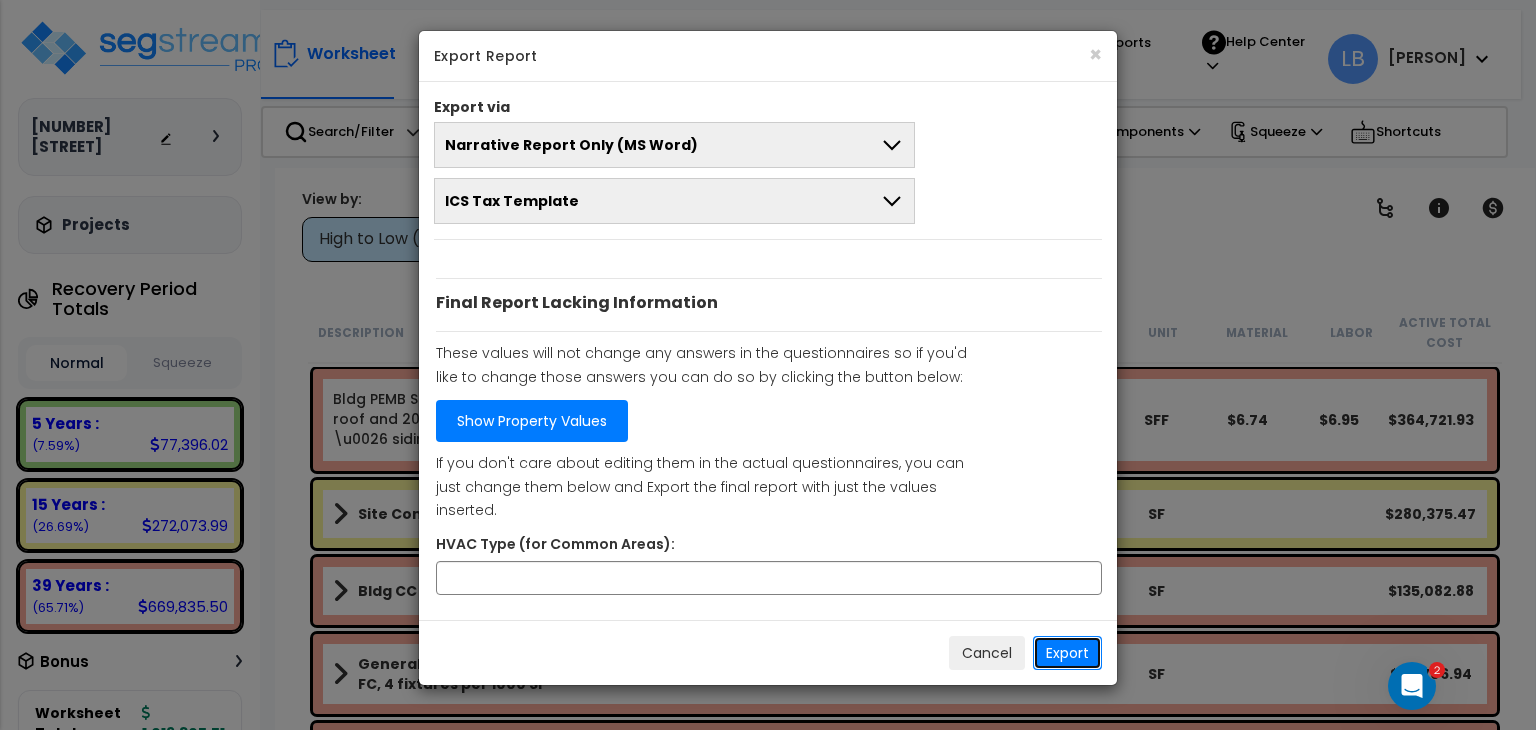 click on "Export" at bounding box center [1067, 653] 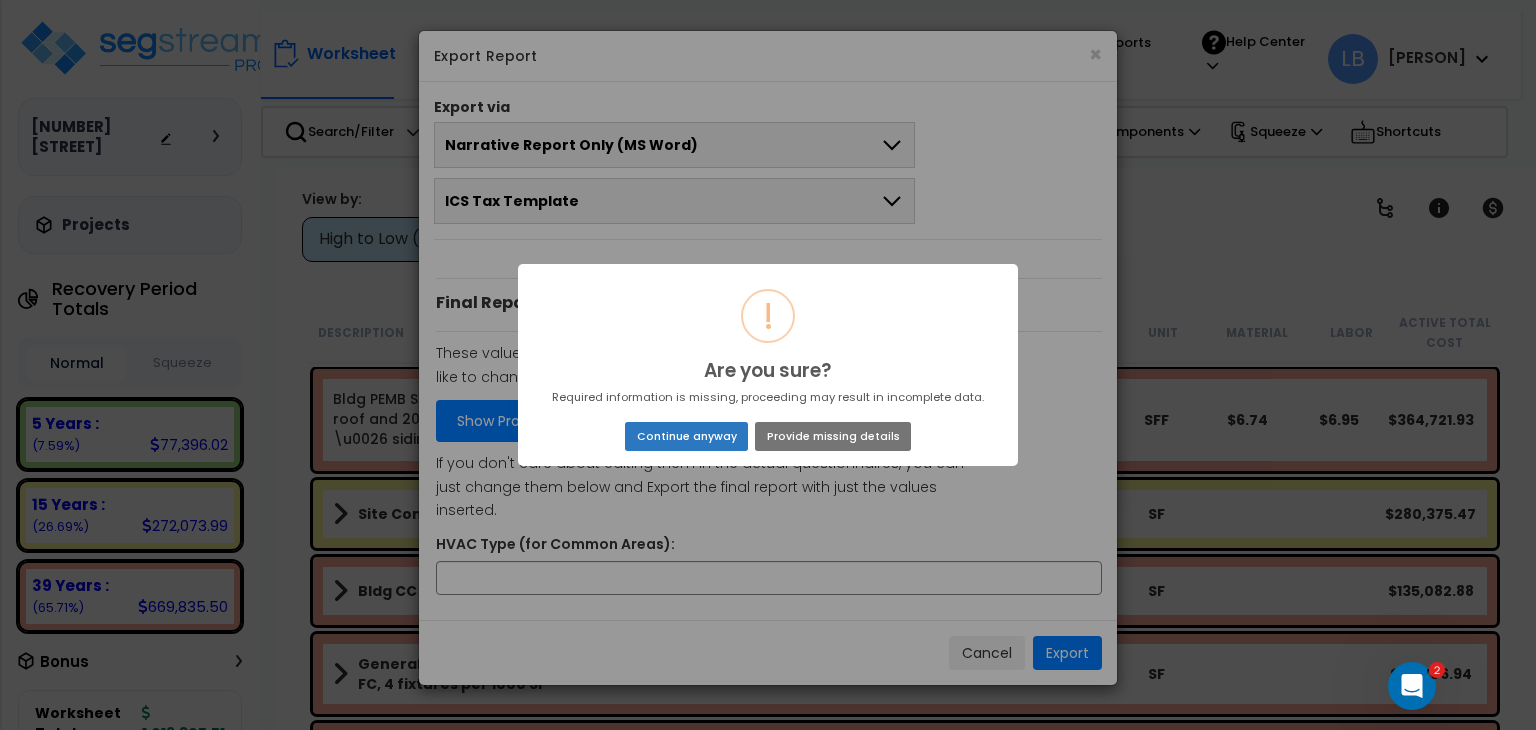 click on "Continue anyway" at bounding box center [686, 436] 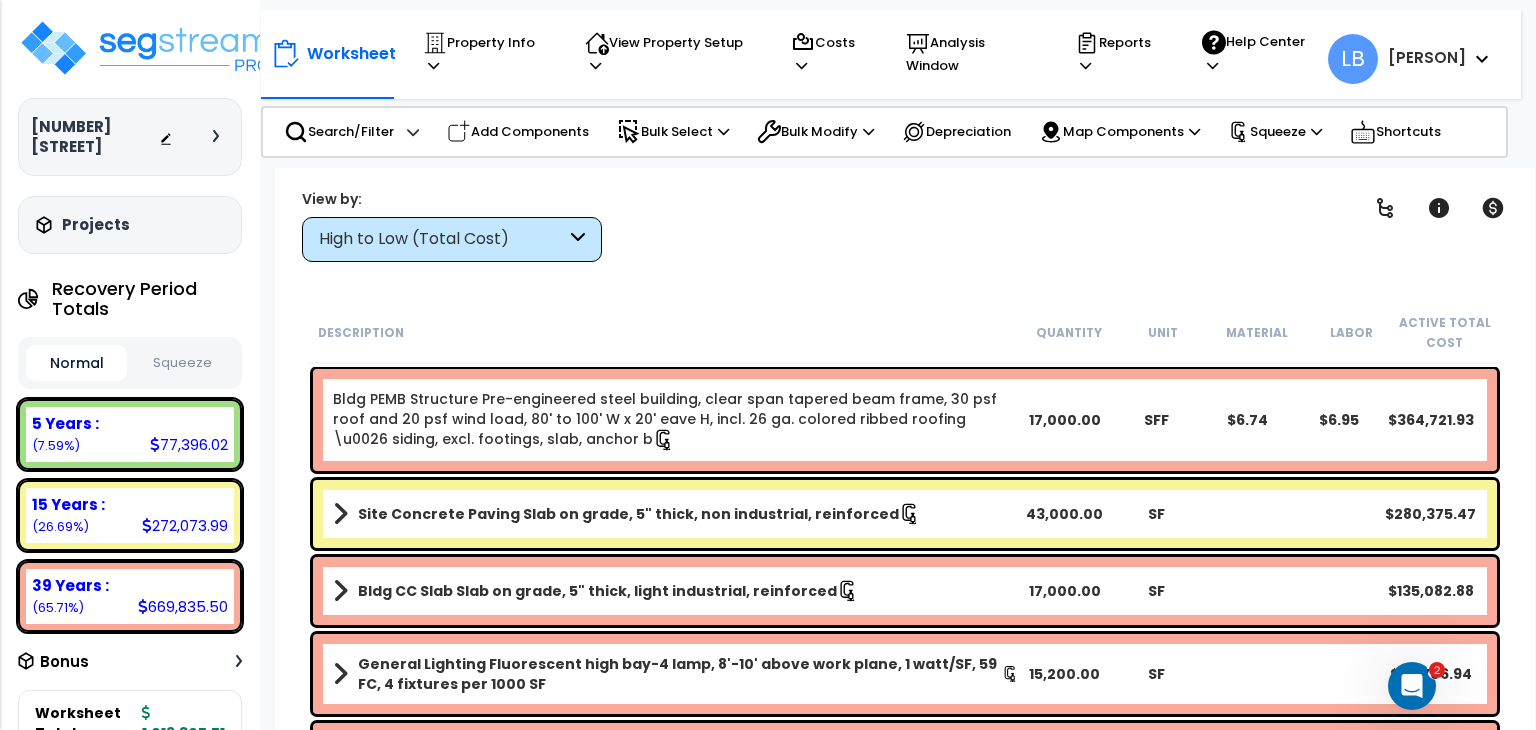 click on "Description Quantity Unit Material Labor Active Total Cost" at bounding box center [905, 333] 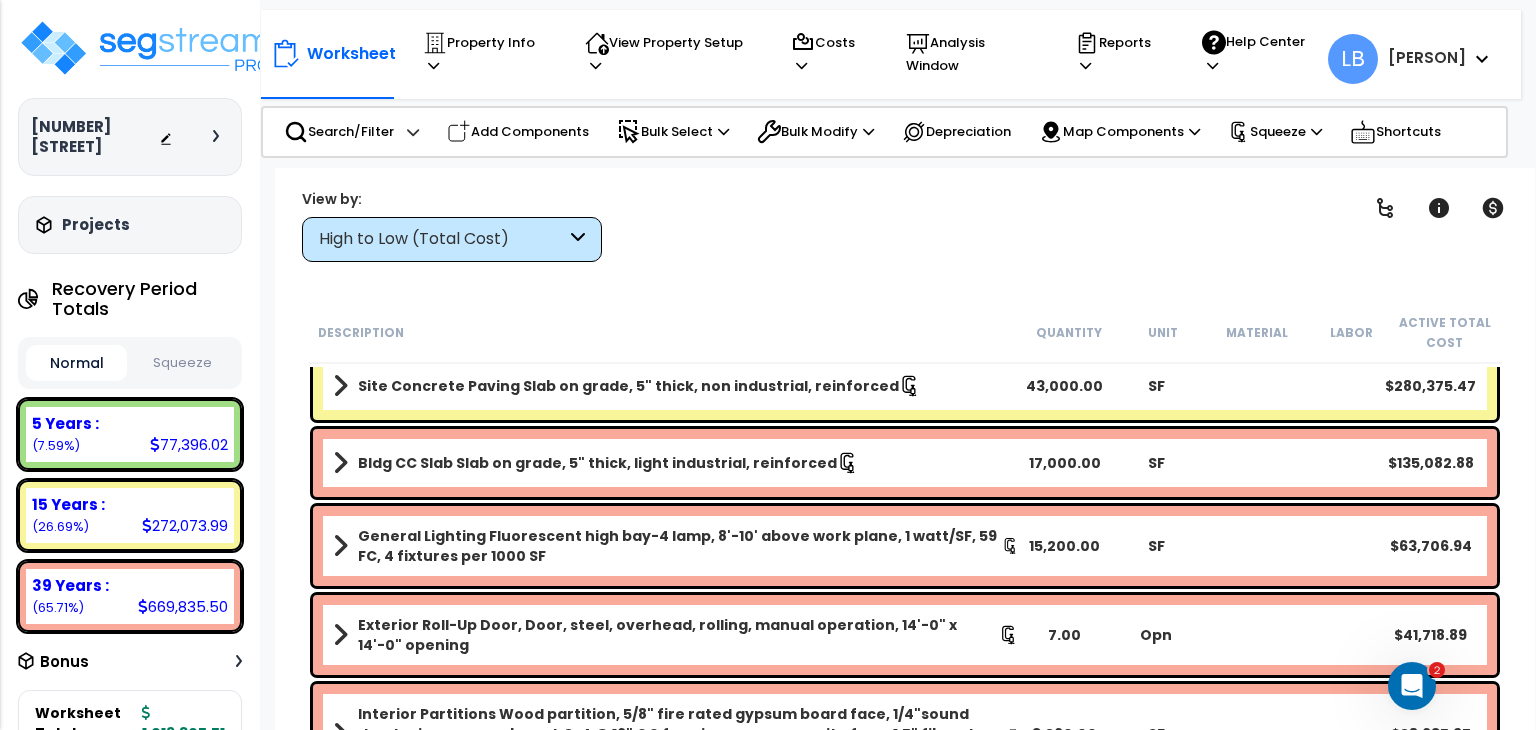 scroll, scrollTop: 191, scrollLeft: 0, axis: vertical 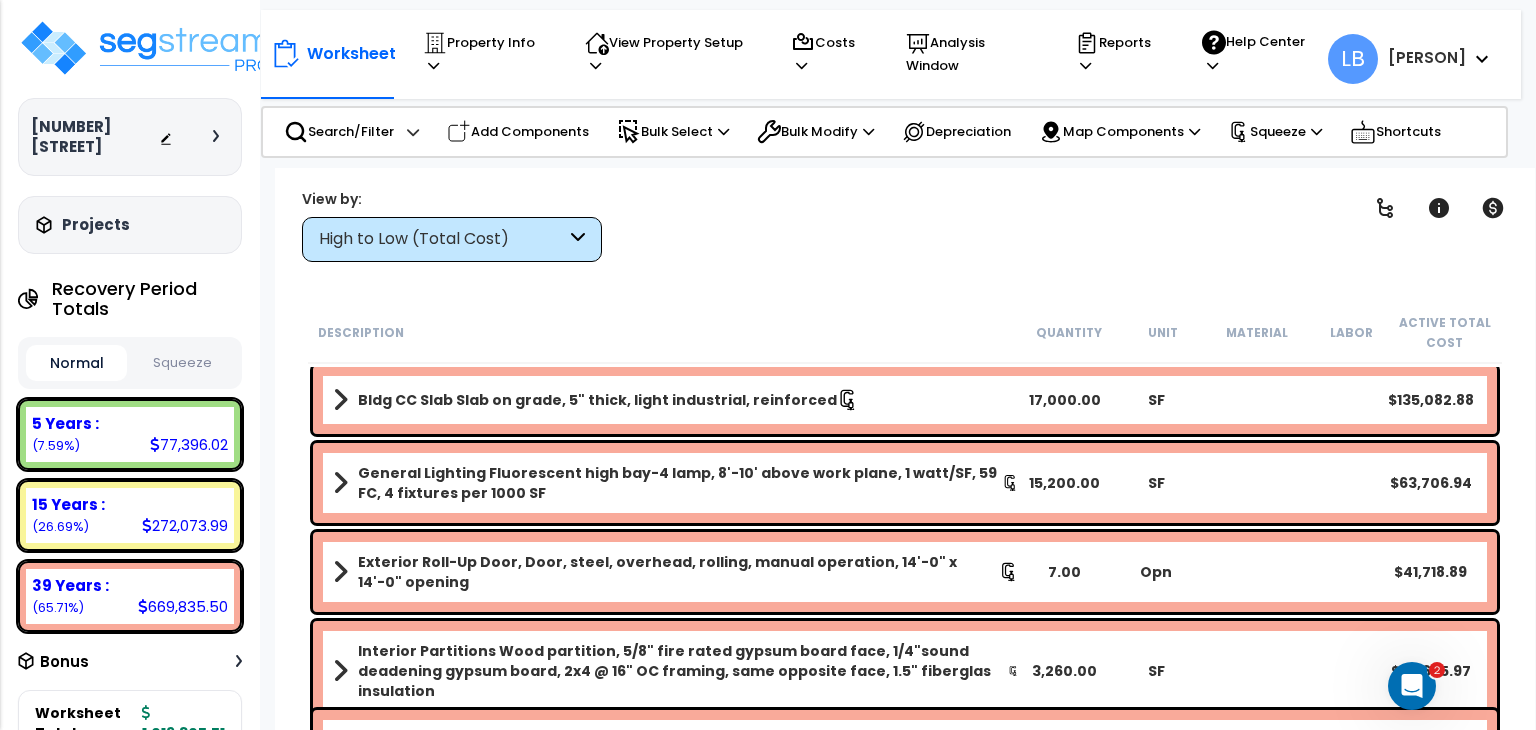 click on "High to Low (Total Cost)" at bounding box center (442, 239) 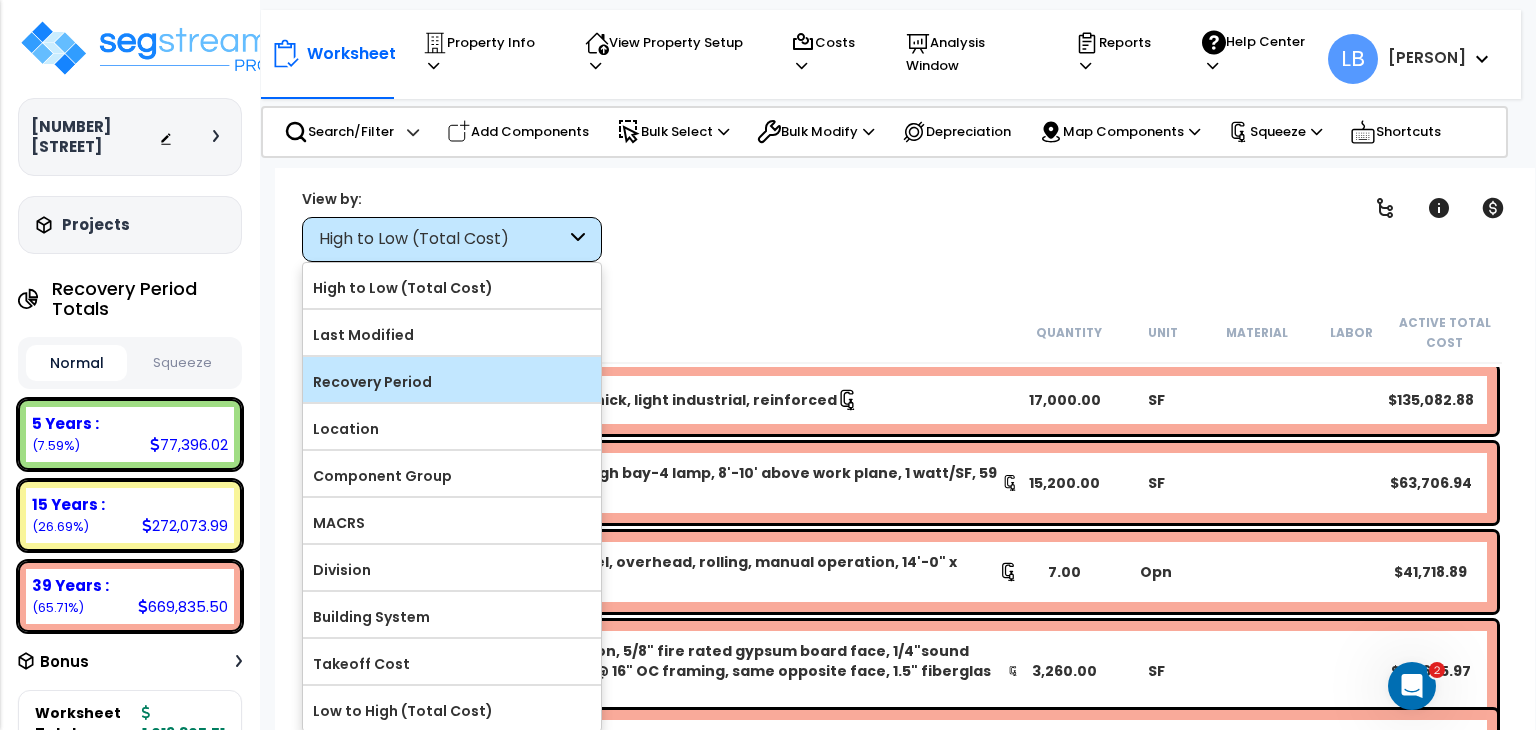 click on "Recovery Period" at bounding box center [452, 382] 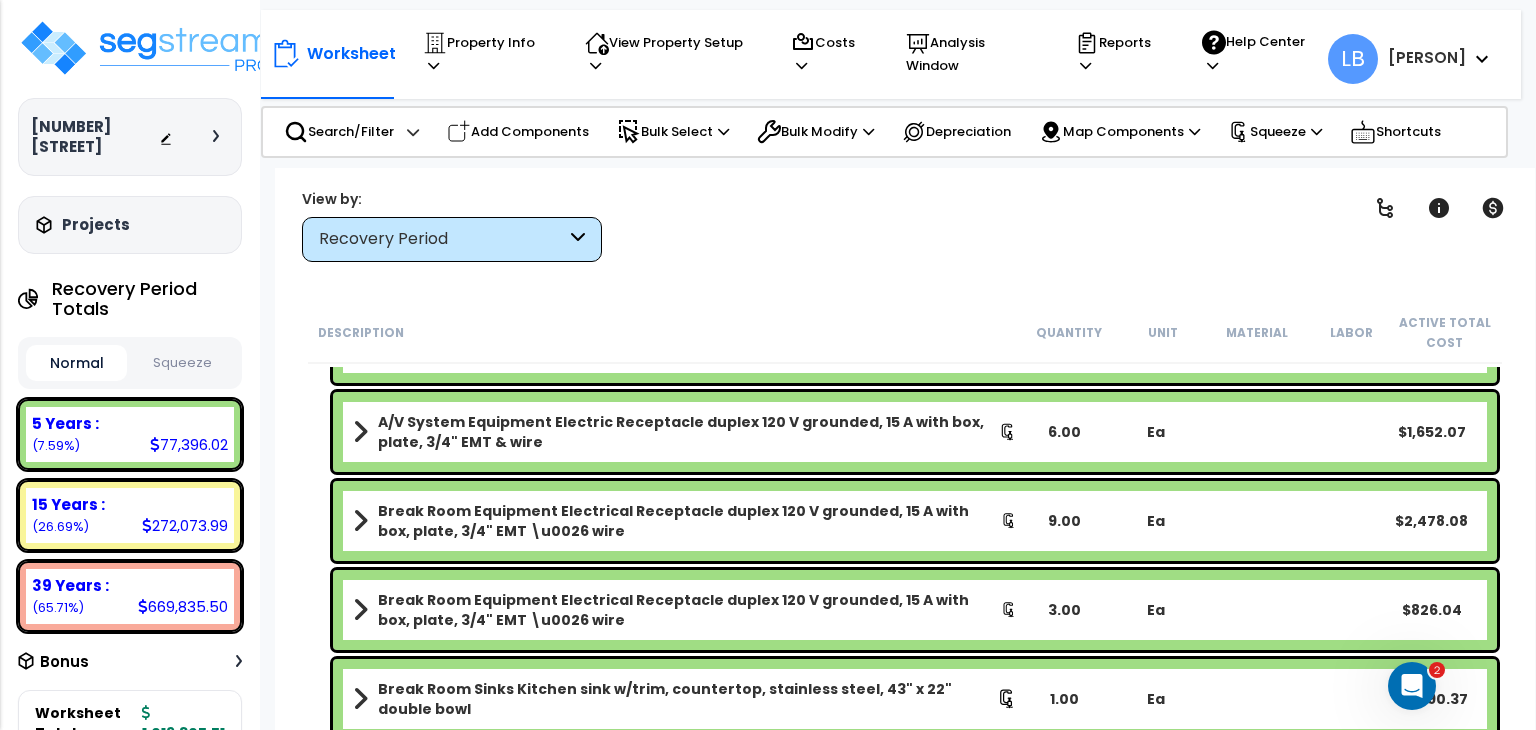 scroll, scrollTop: 0, scrollLeft: 0, axis: both 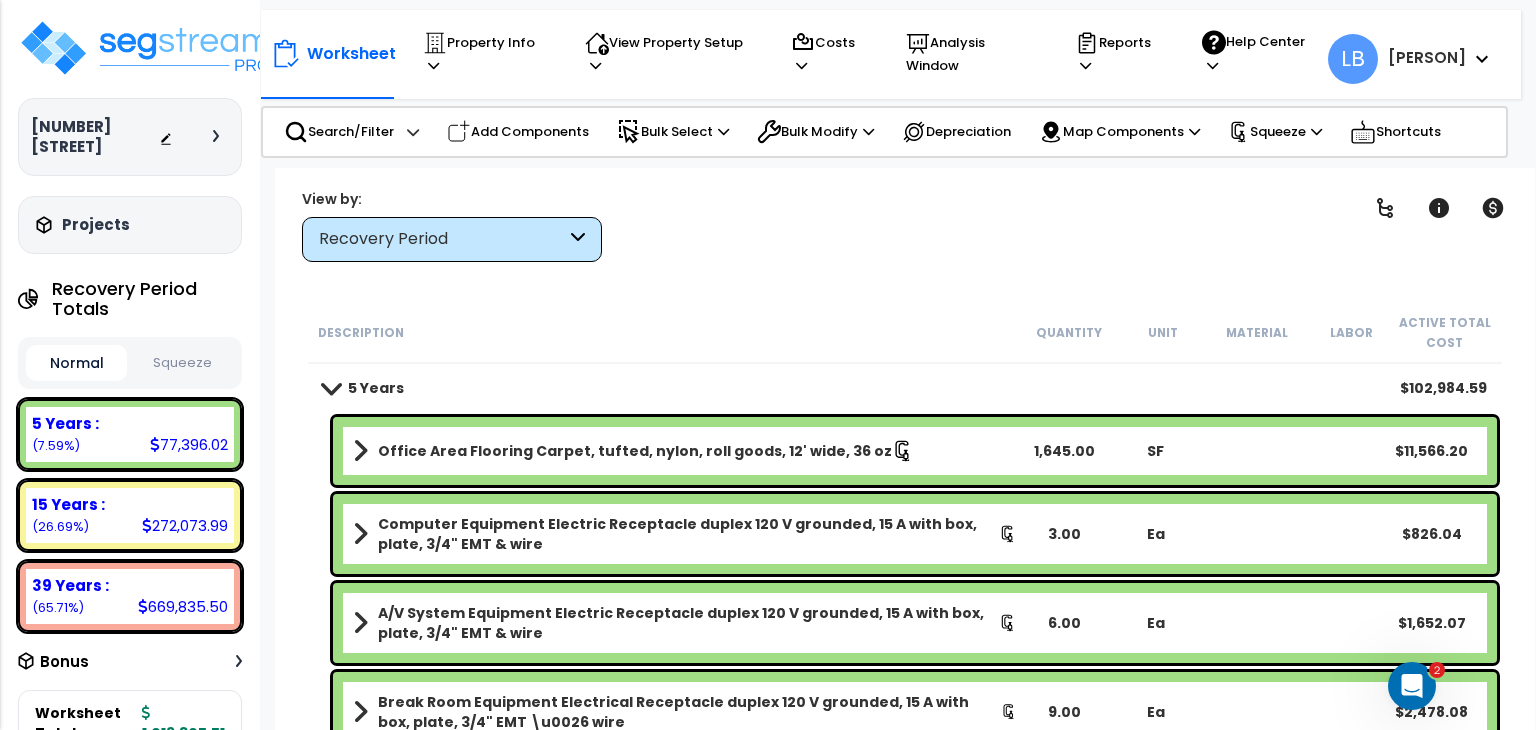click on "Recovery Period" at bounding box center (452, 239) 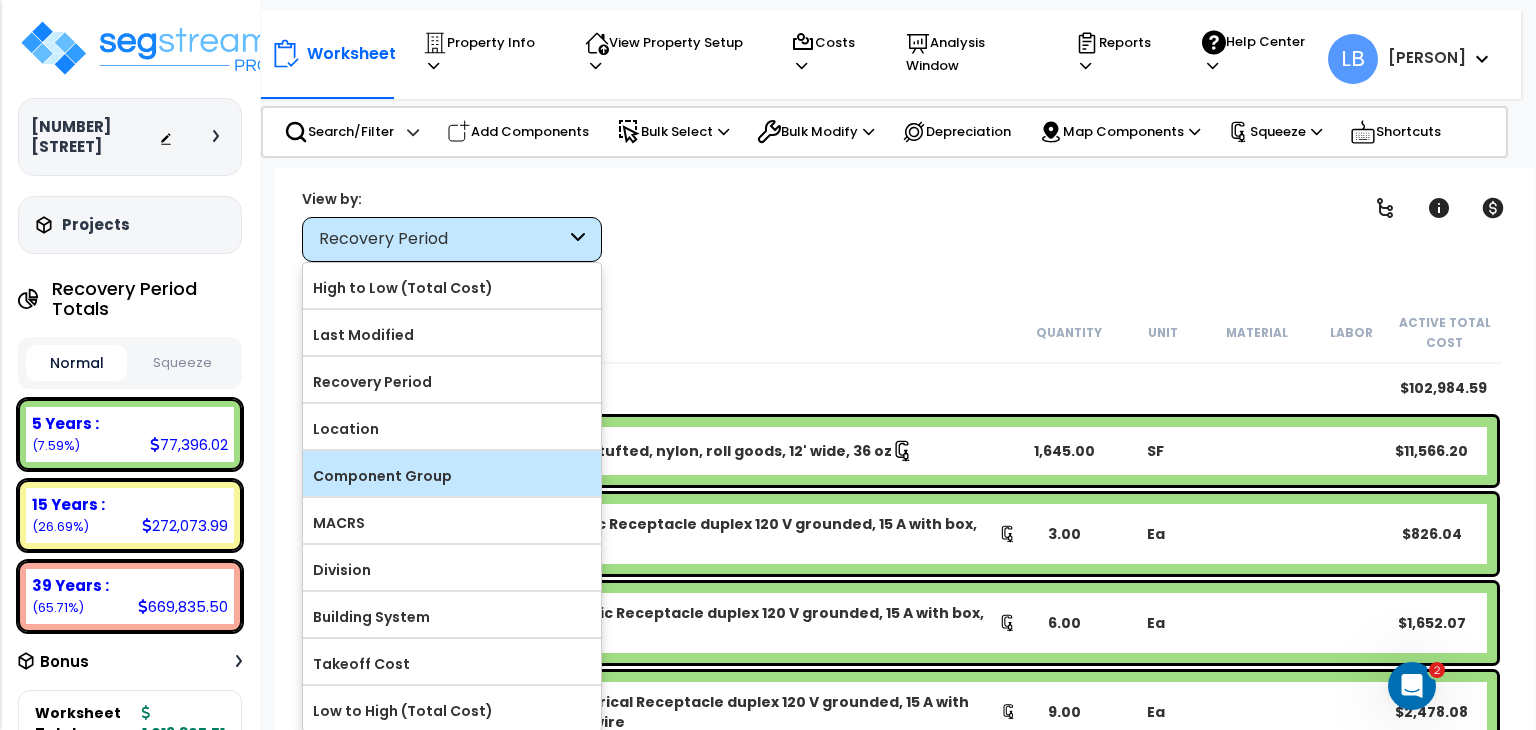 click on "Component Group" at bounding box center (452, 476) 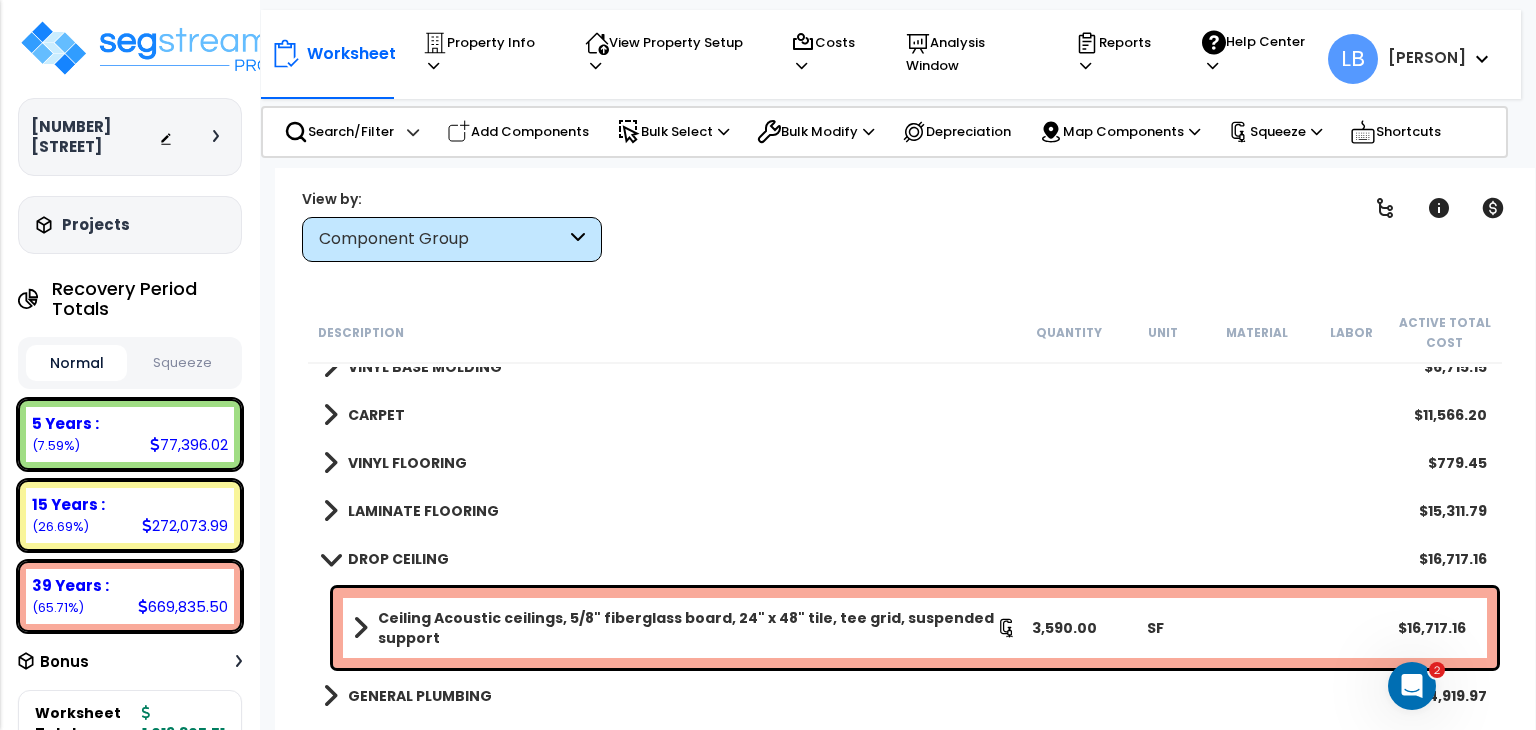 scroll, scrollTop: 783, scrollLeft: 0, axis: vertical 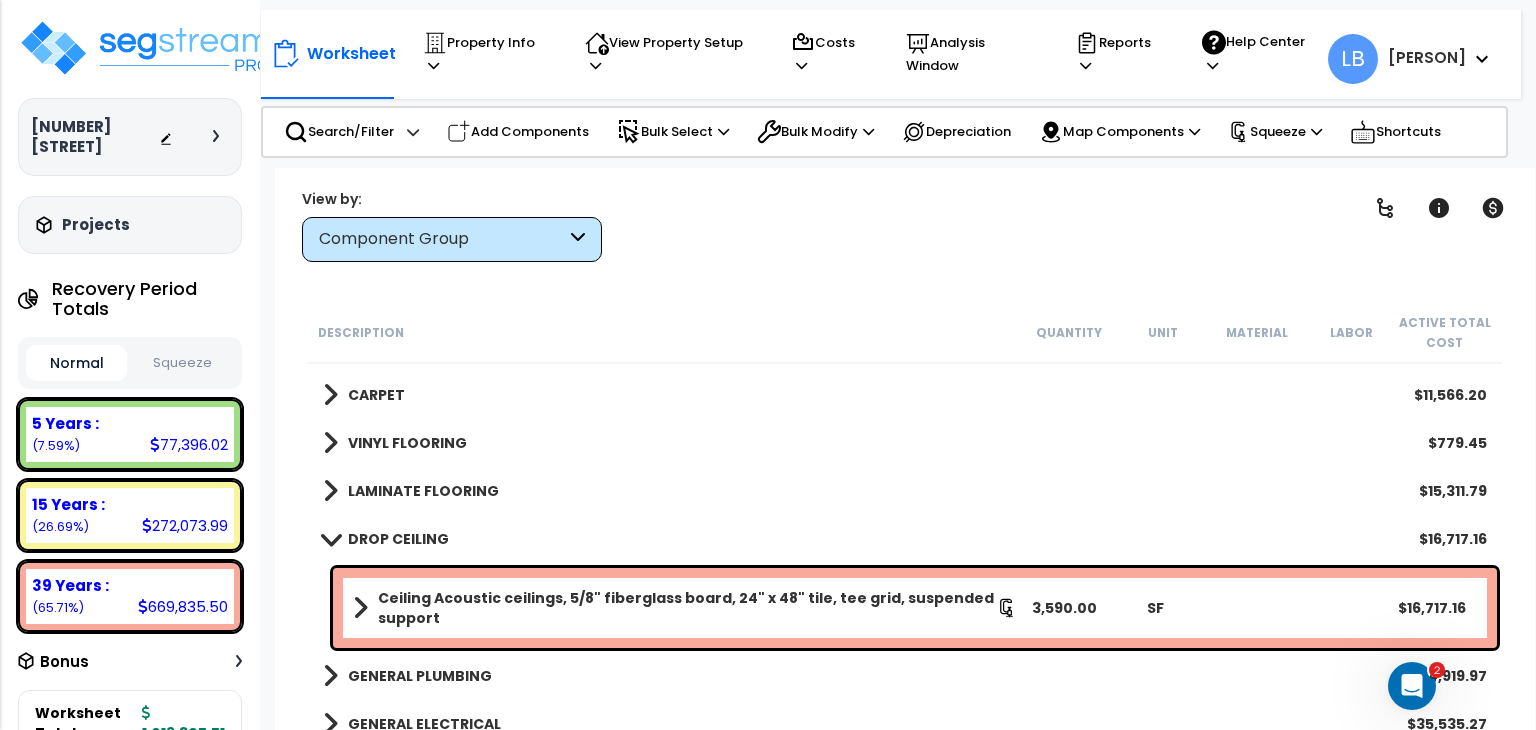 click on "DROP CEILING $16,717.16" at bounding box center [905, 539] 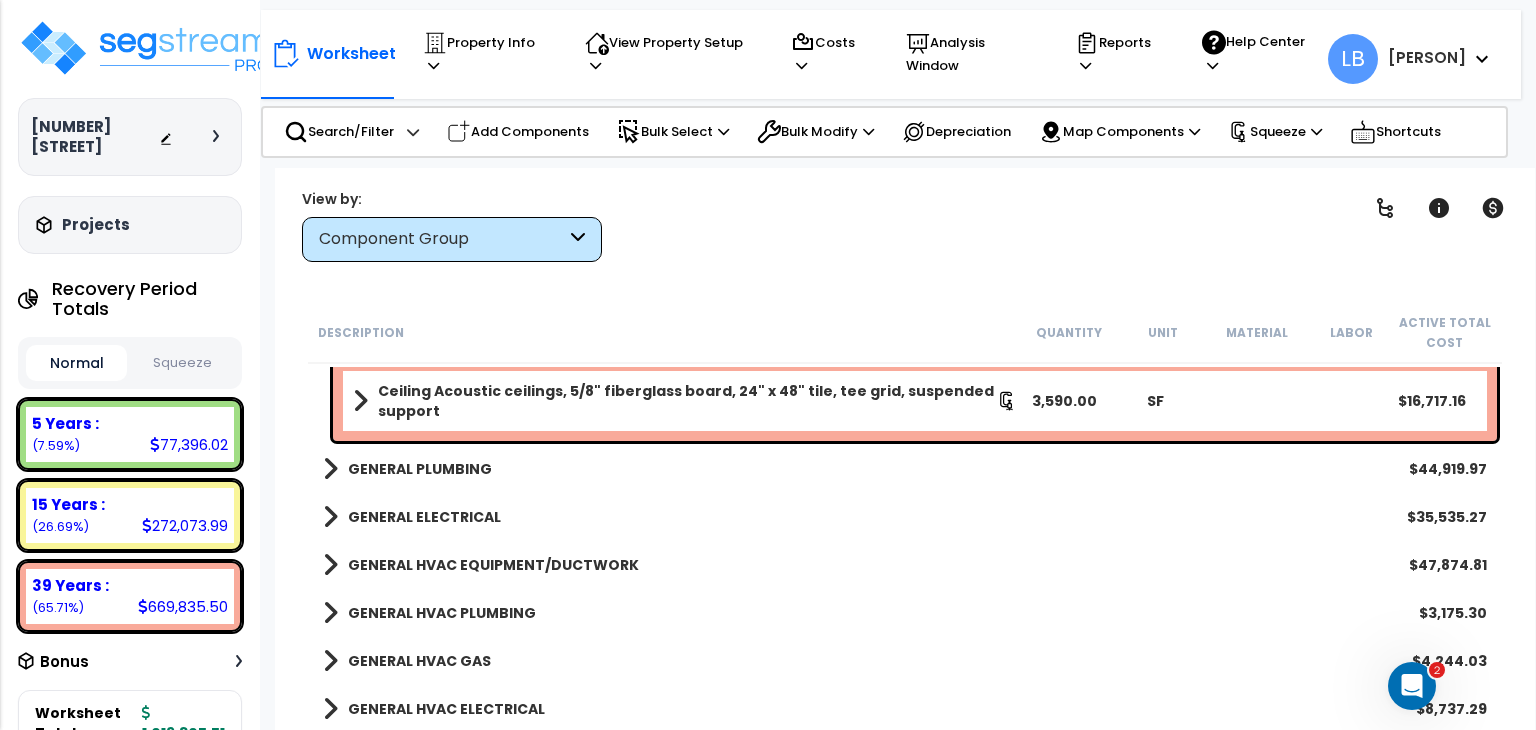 scroll, scrollTop: 992, scrollLeft: 0, axis: vertical 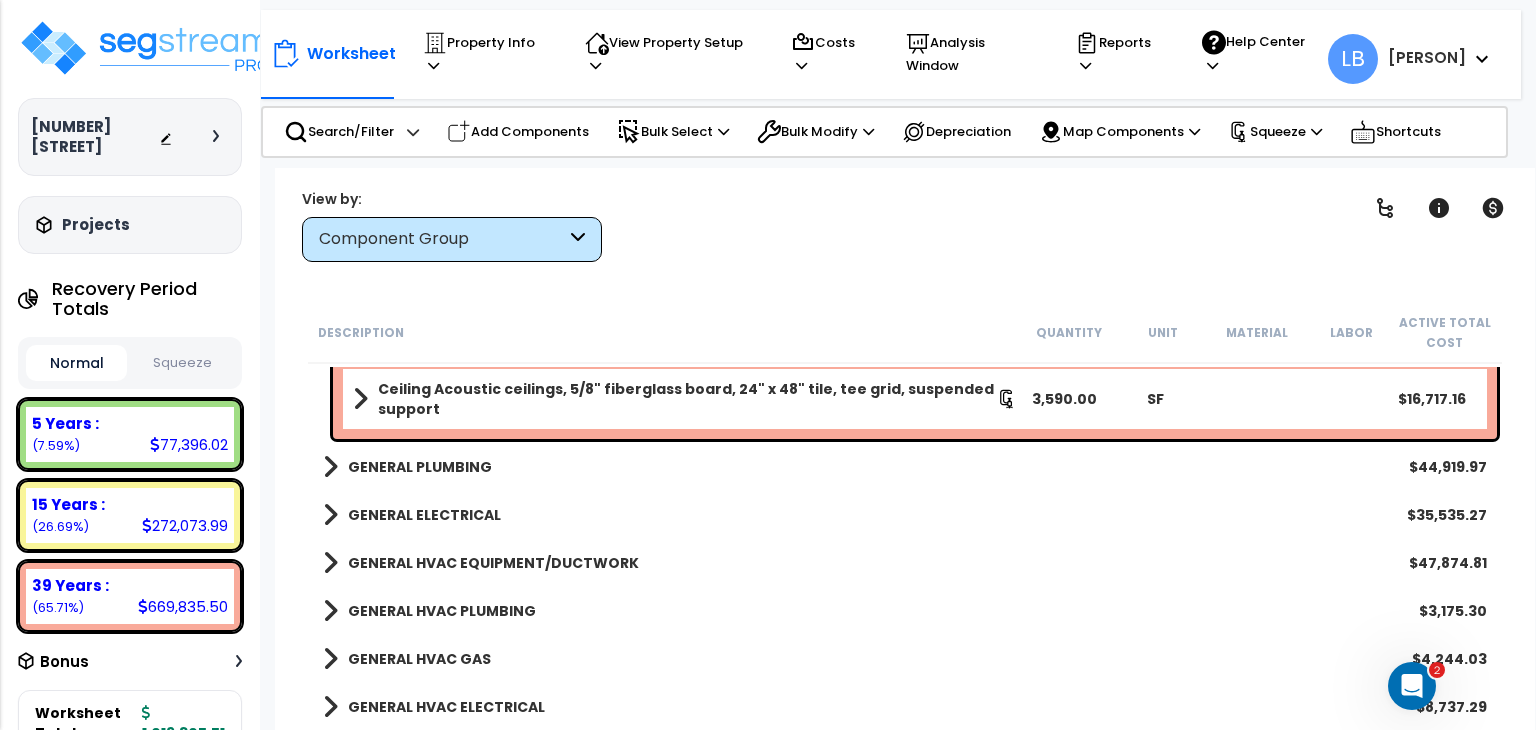 click on "GENERAL HVAC EQUIPMENT/DUCTWORK" at bounding box center (493, 563) 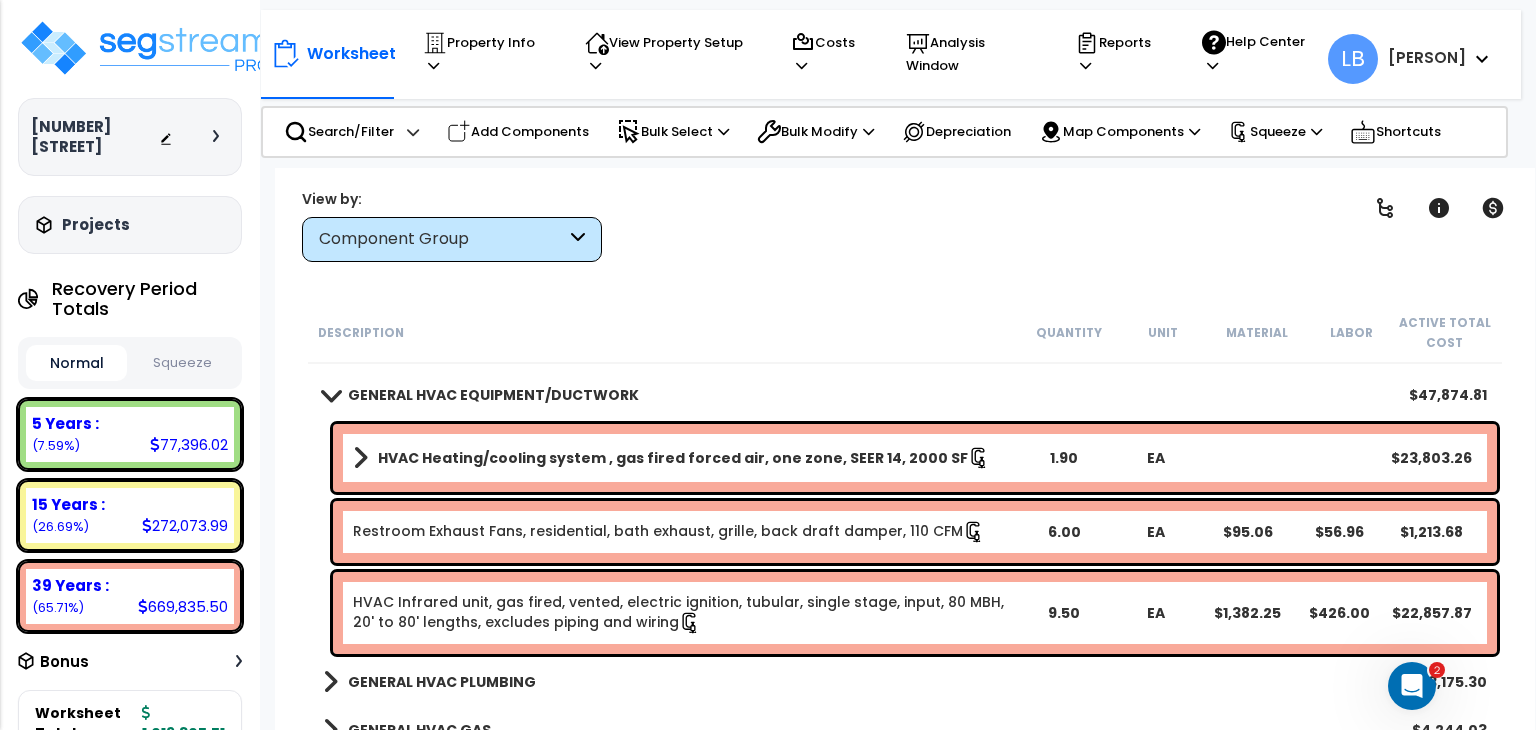 scroll, scrollTop: 1176, scrollLeft: 0, axis: vertical 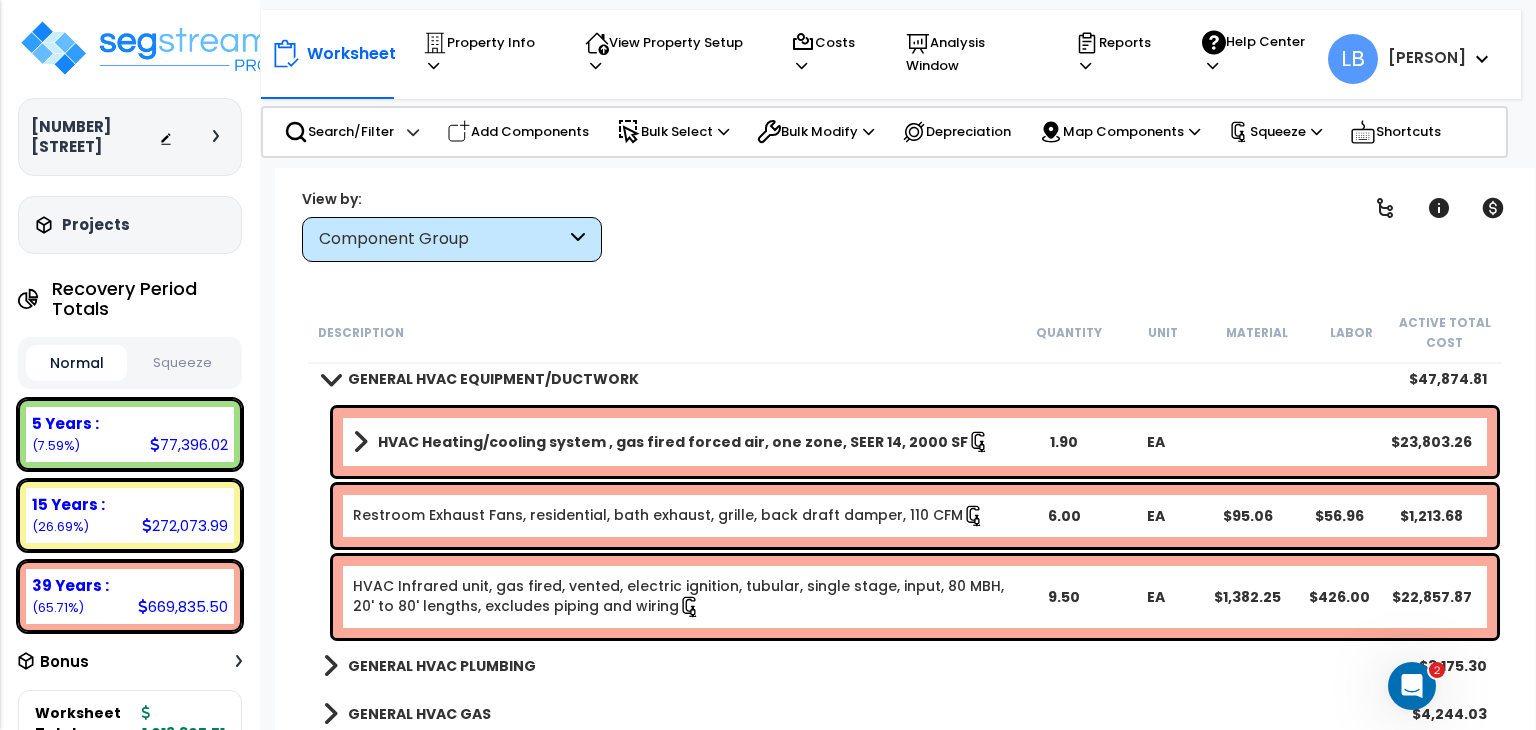 click on "GENERAL HVAC EQUIPMENT/DUCTWORK" at bounding box center (493, 379) 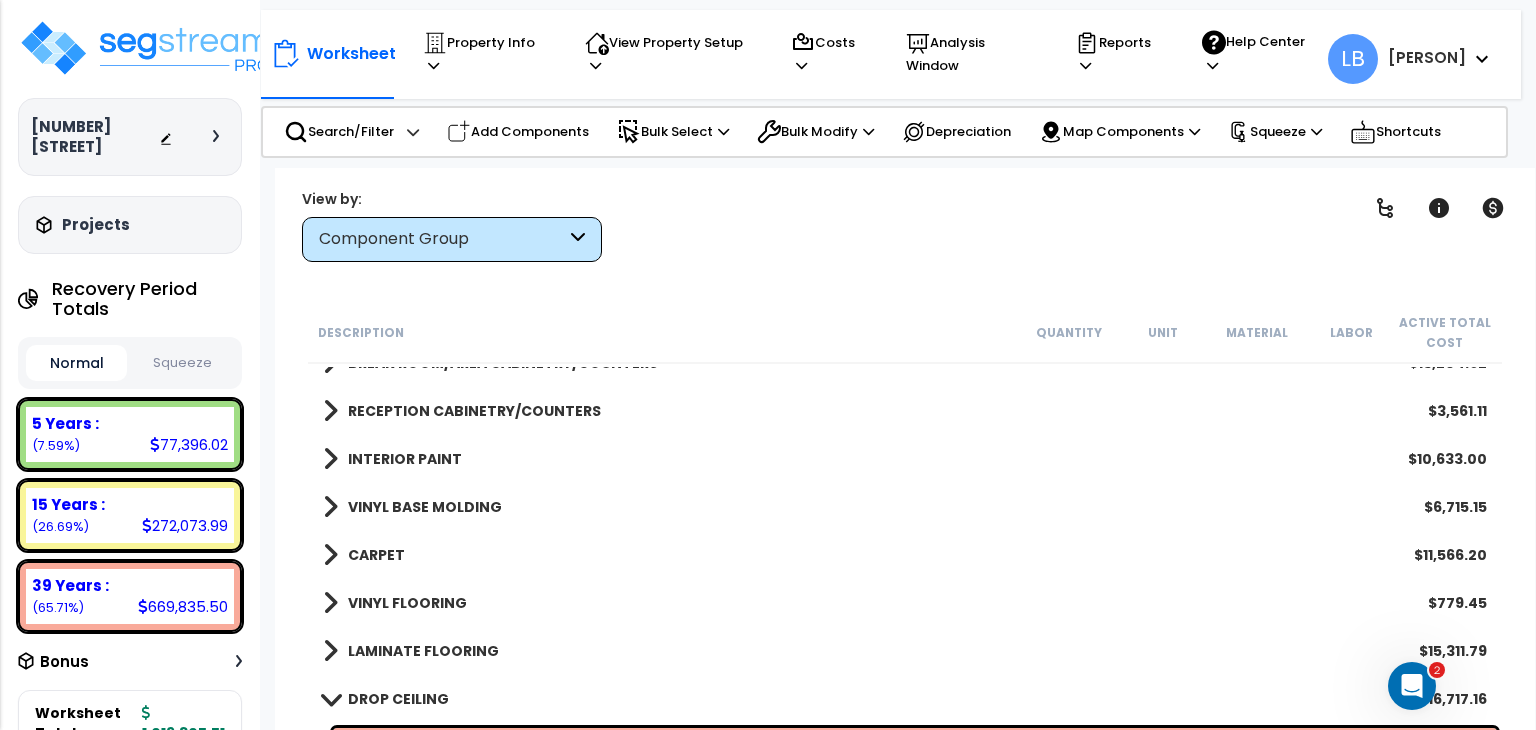 scroll, scrollTop: 683, scrollLeft: 0, axis: vertical 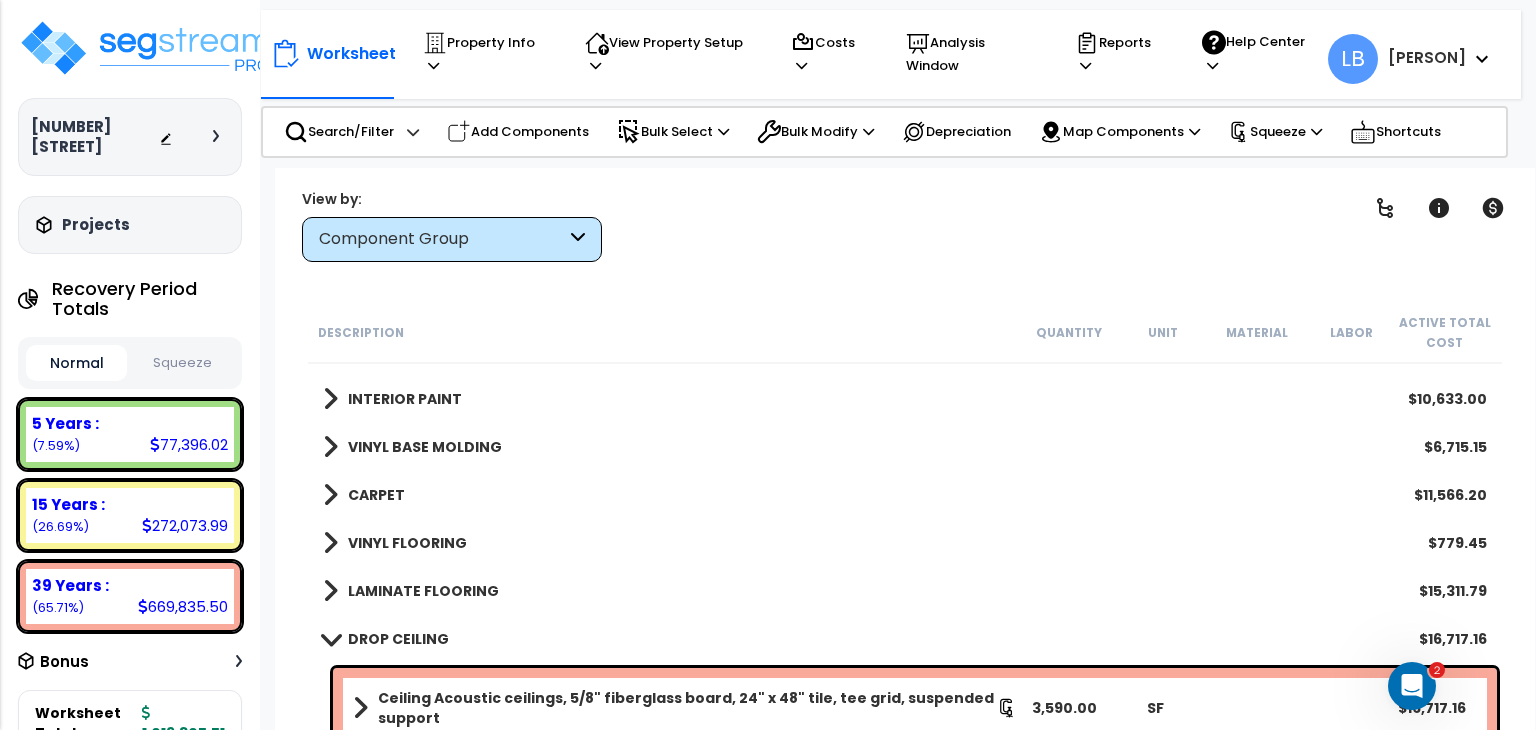 click on "CARPET" at bounding box center (376, 495) 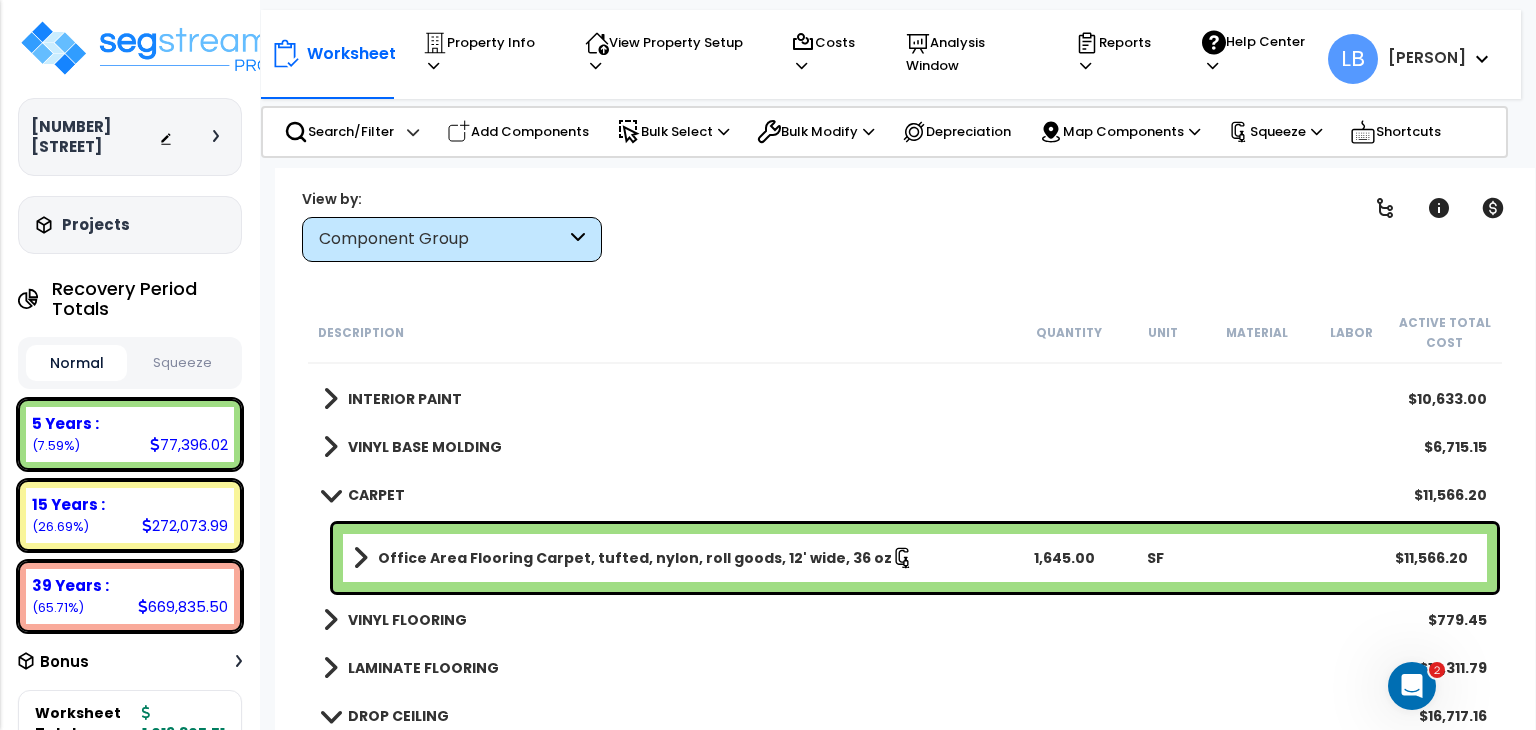 click on "CARPET" at bounding box center (376, 495) 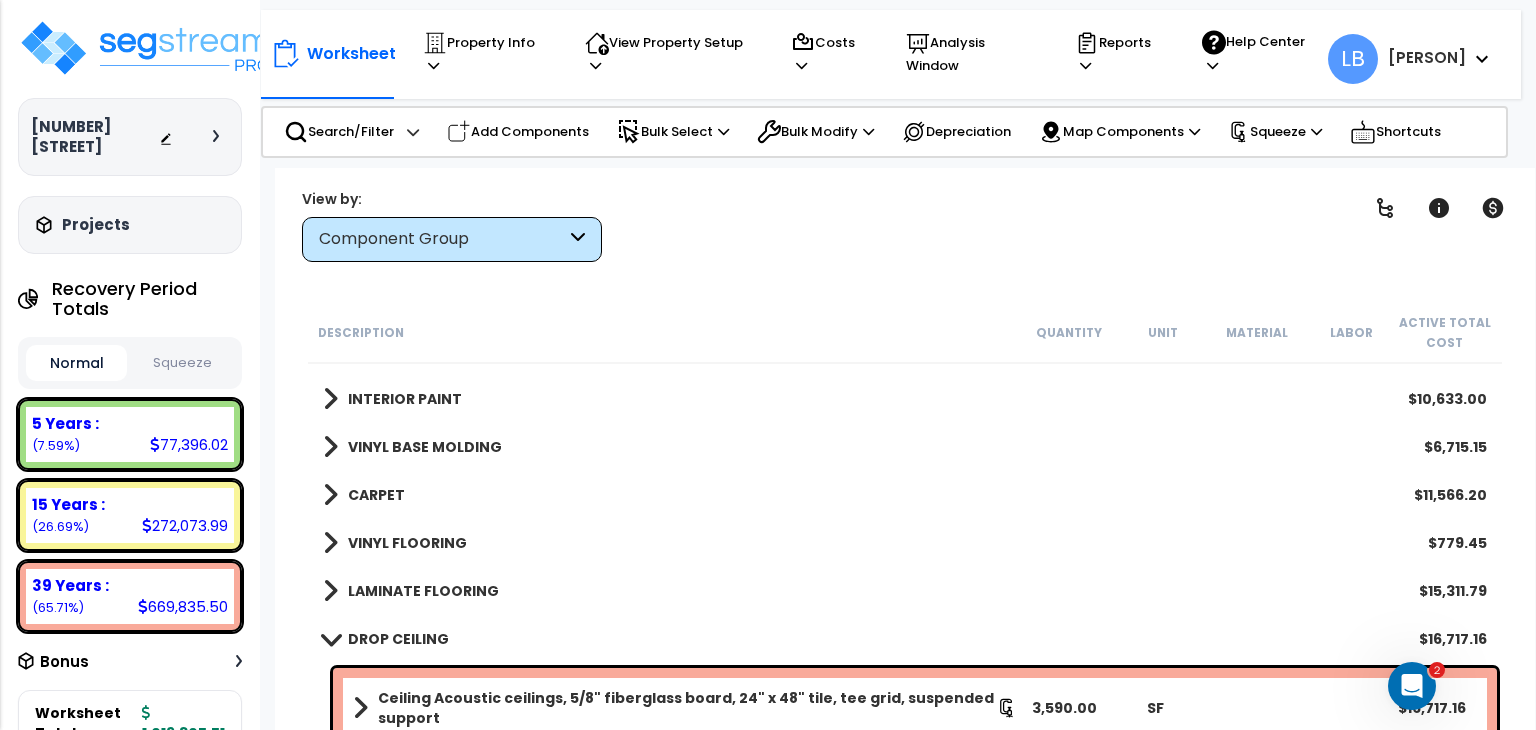 click 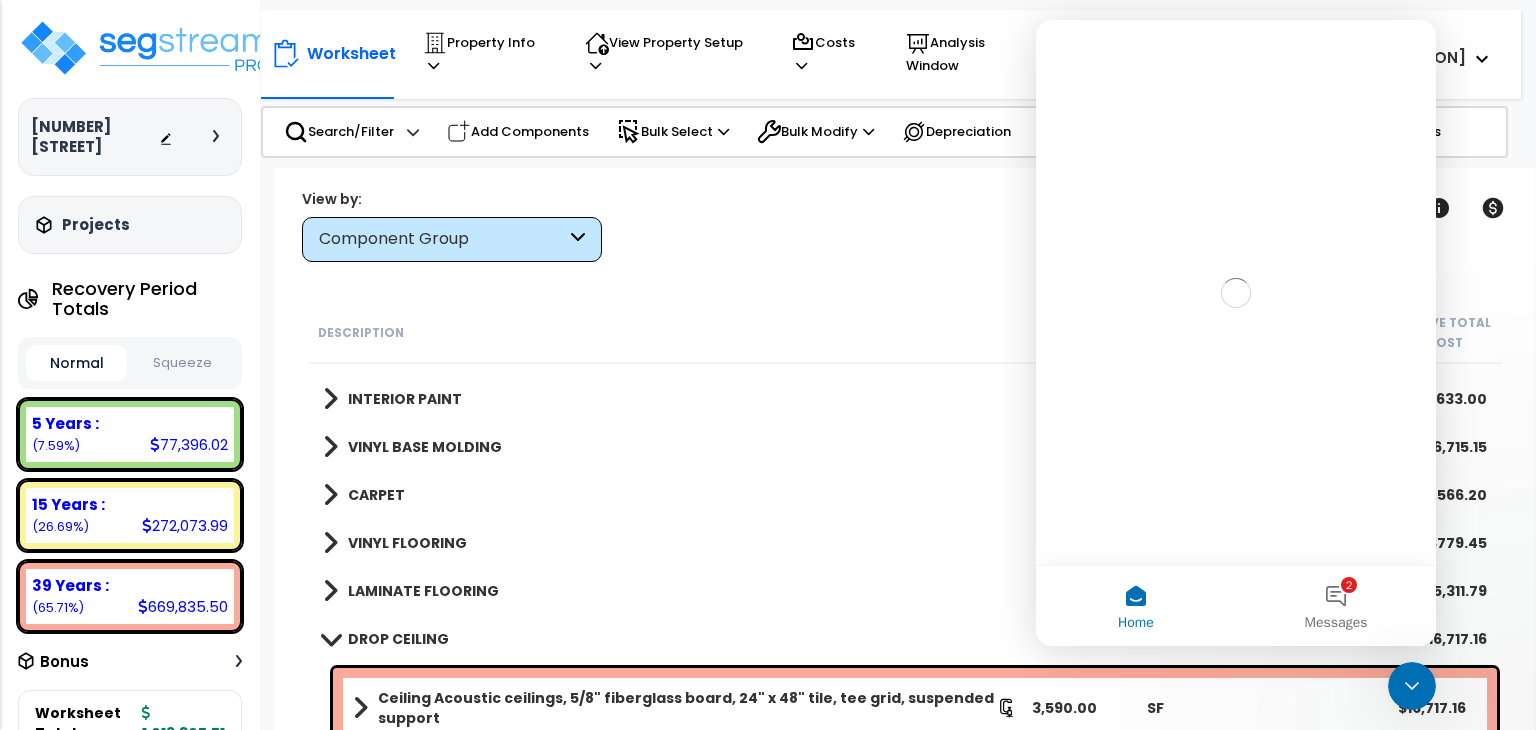 scroll, scrollTop: 0, scrollLeft: 0, axis: both 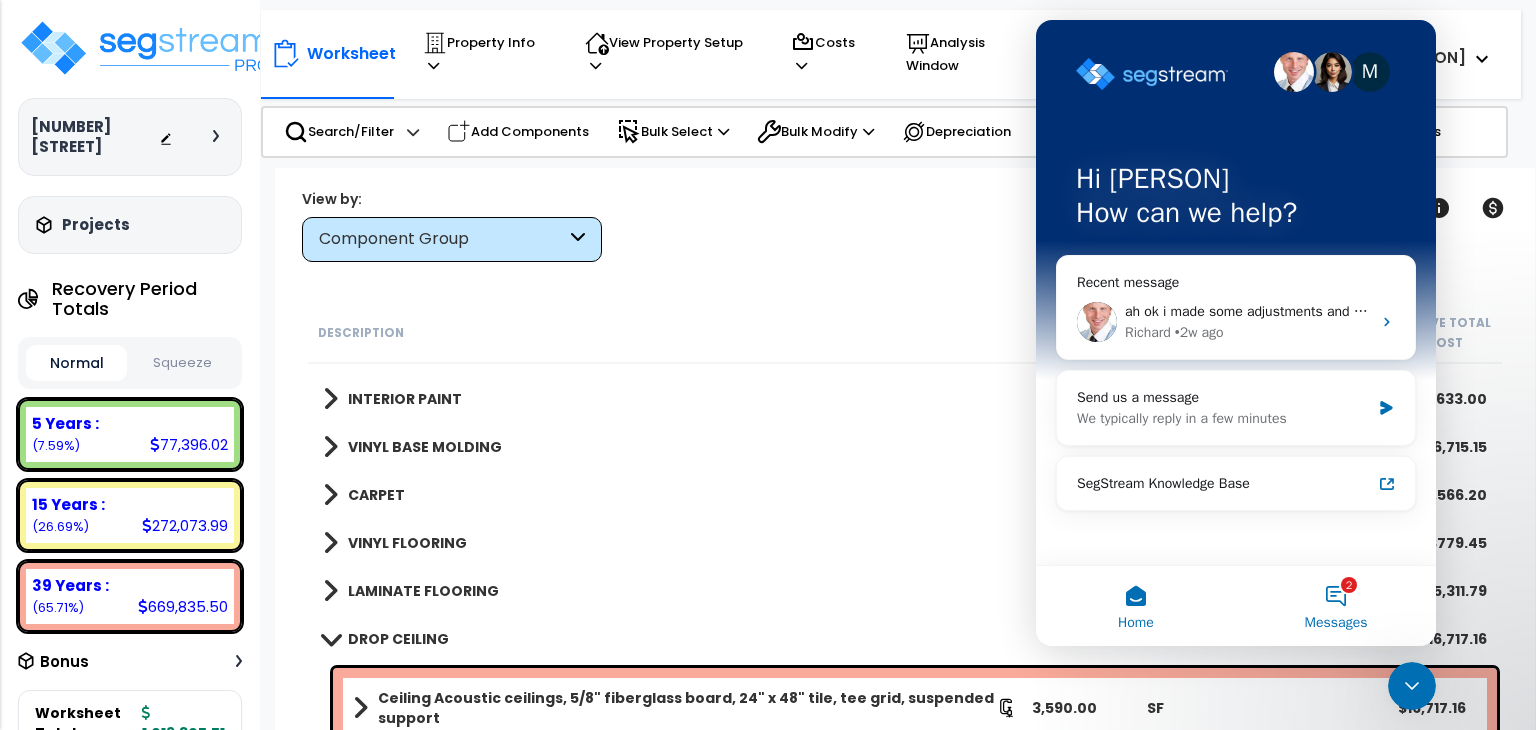 click on "2 Messages" at bounding box center (1336, 606) 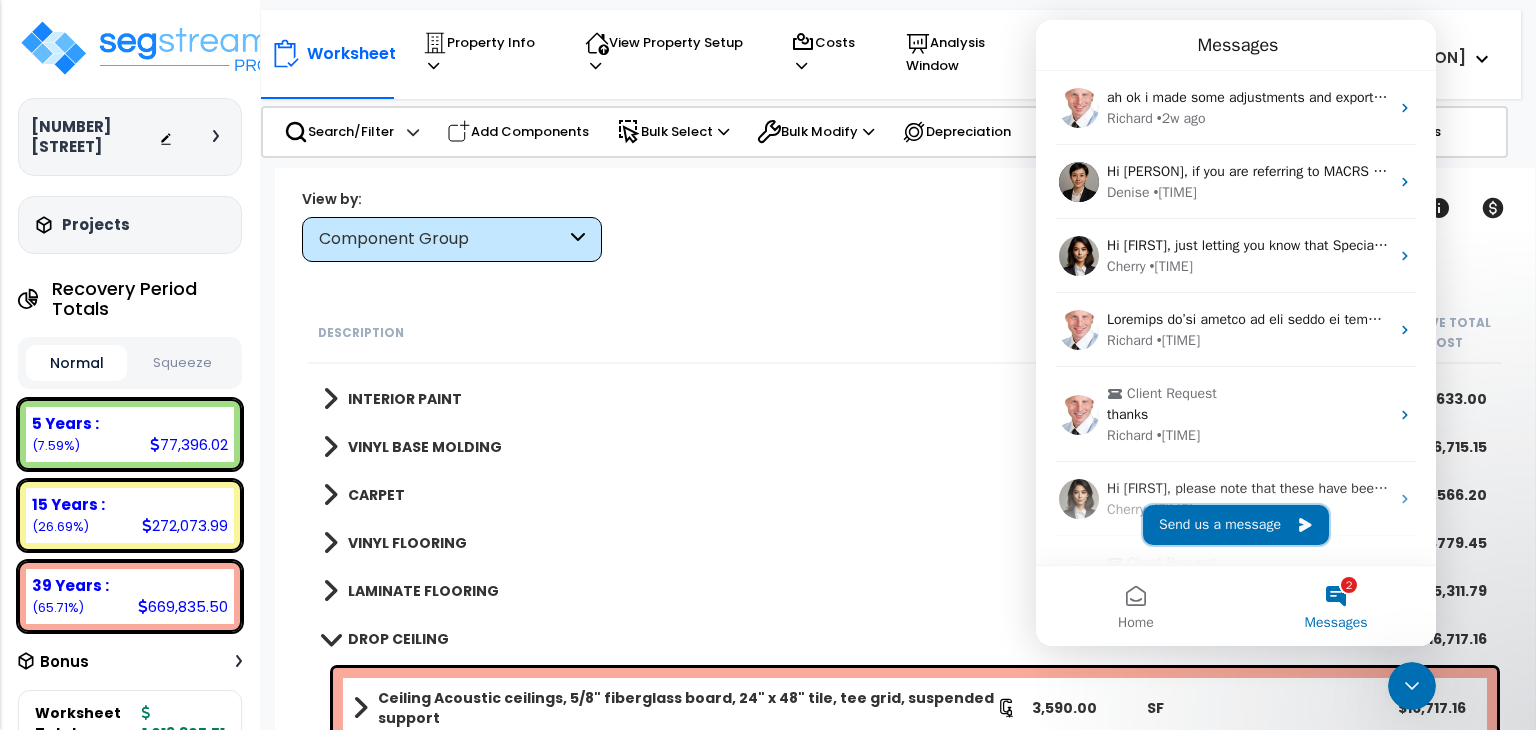 click on "Send us a message" at bounding box center [1236, 525] 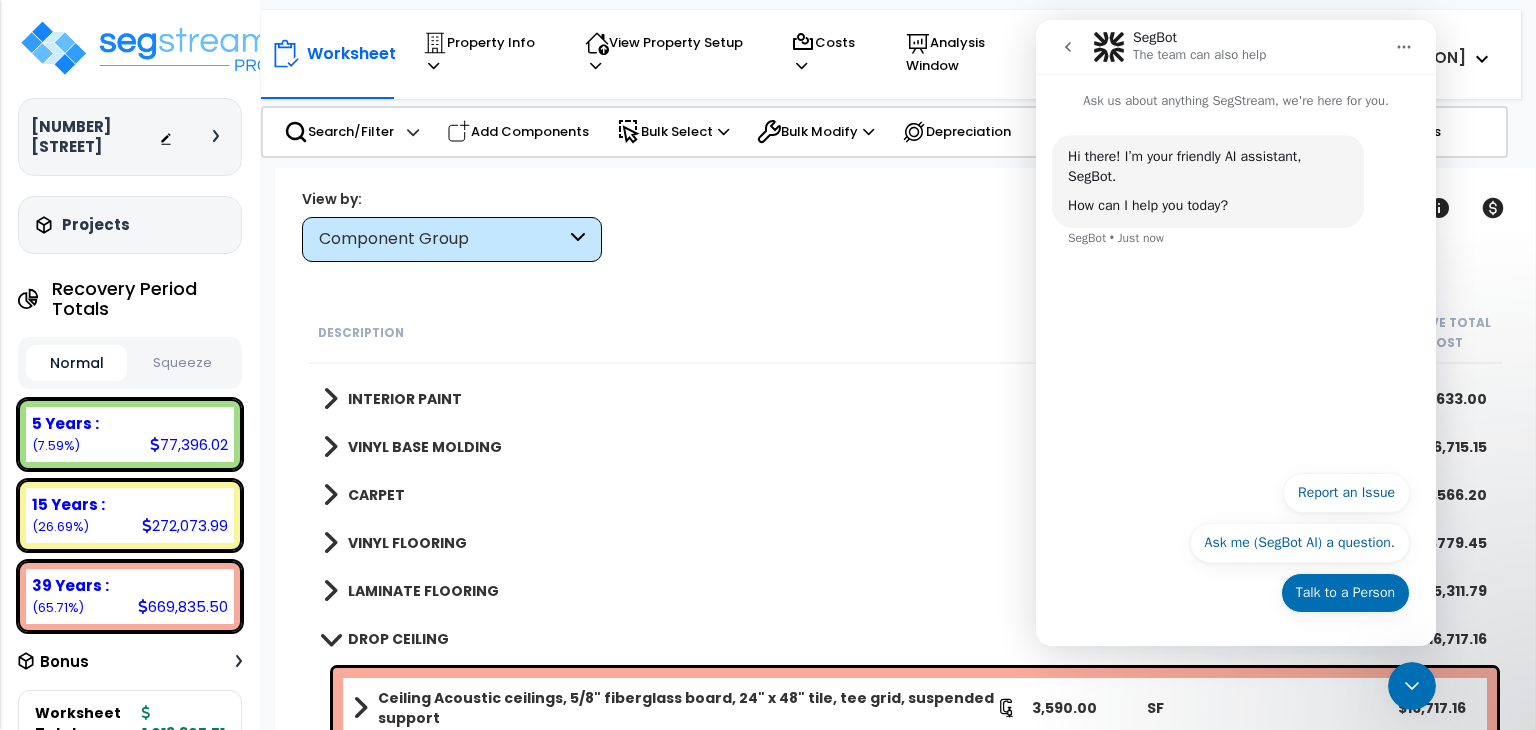 click on "Talk to a Person" at bounding box center [1345, 593] 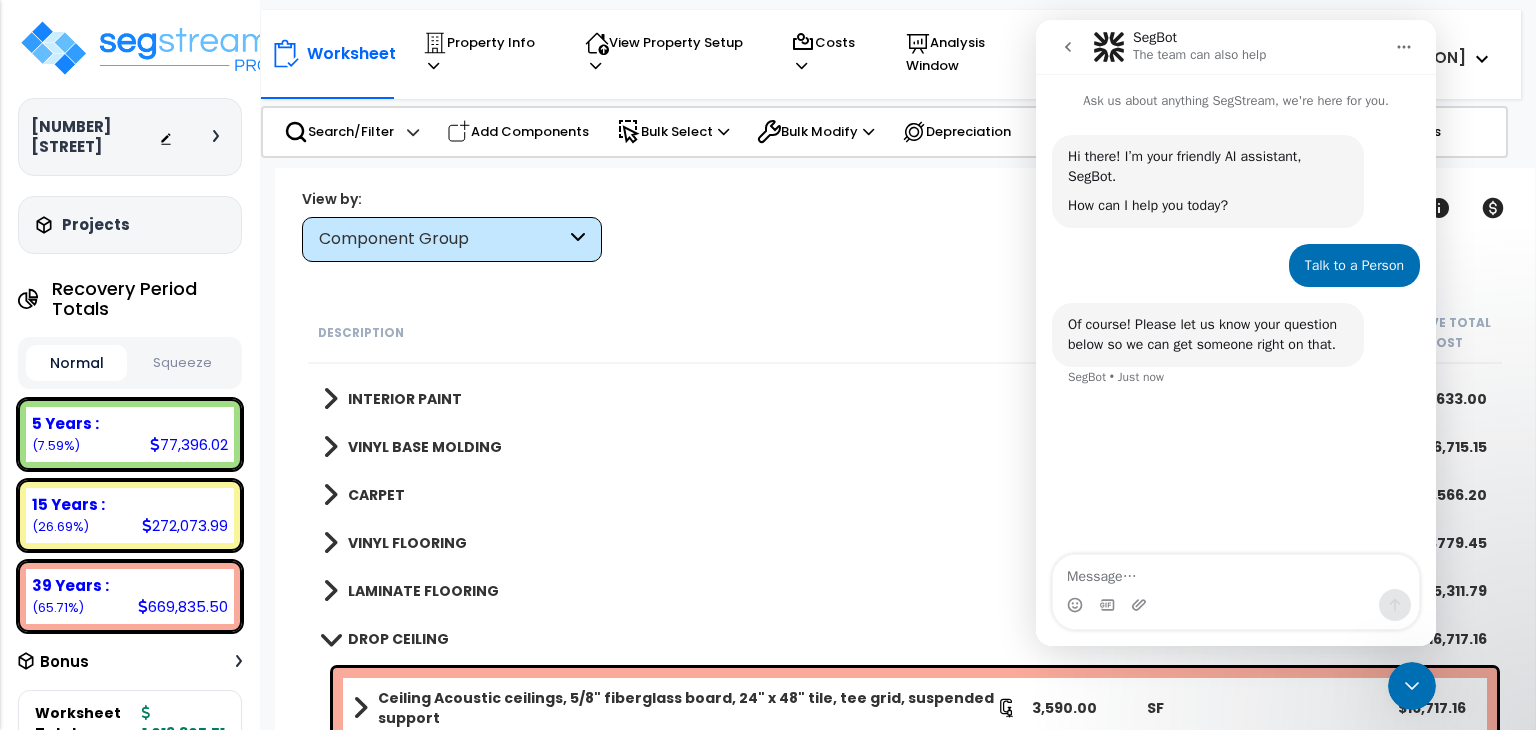 click at bounding box center (1236, 572) 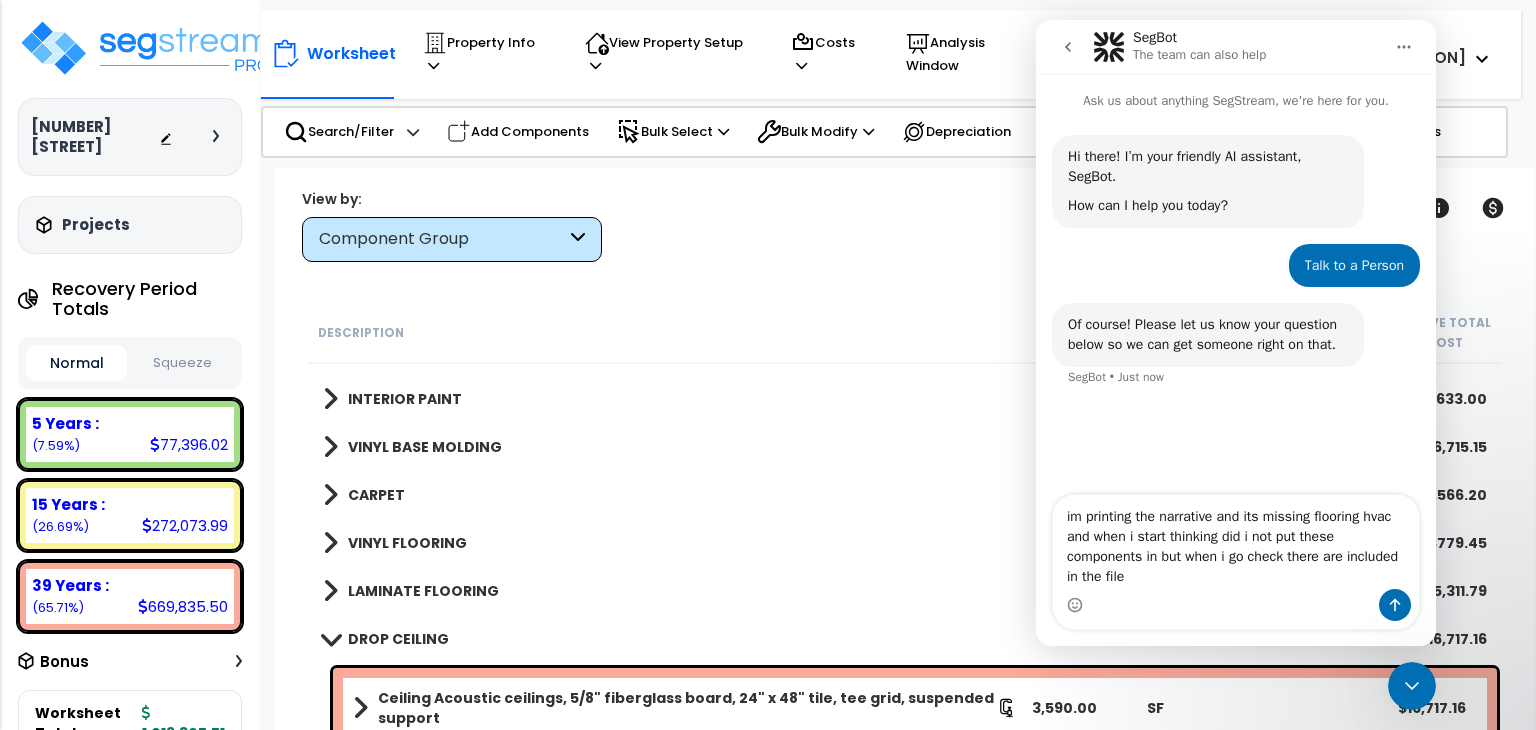 type on "im printing the narrative and its missing flooring hvac and when i start thinking did i not put these components in but when i go check there are included in the file" 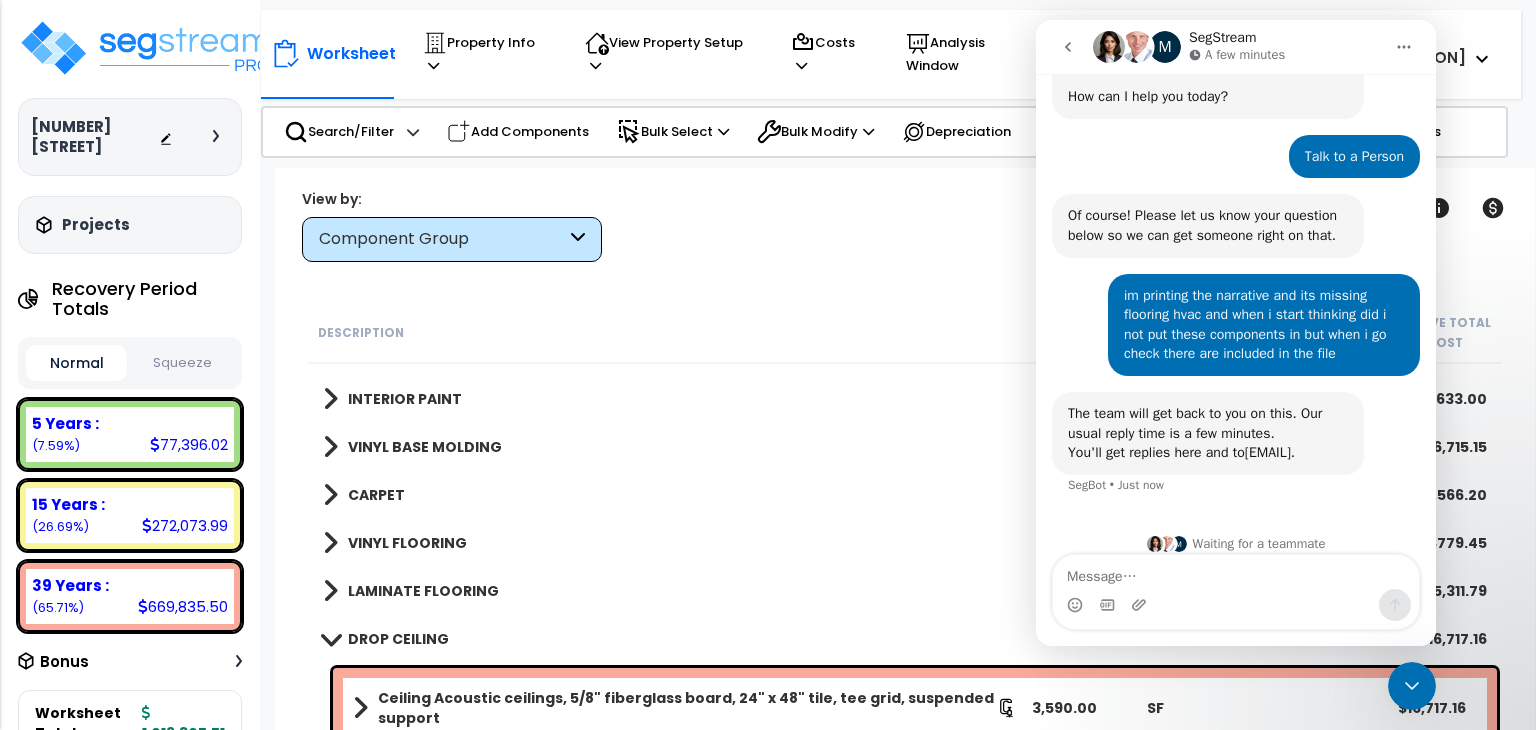 scroll, scrollTop: 146, scrollLeft: 0, axis: vertical 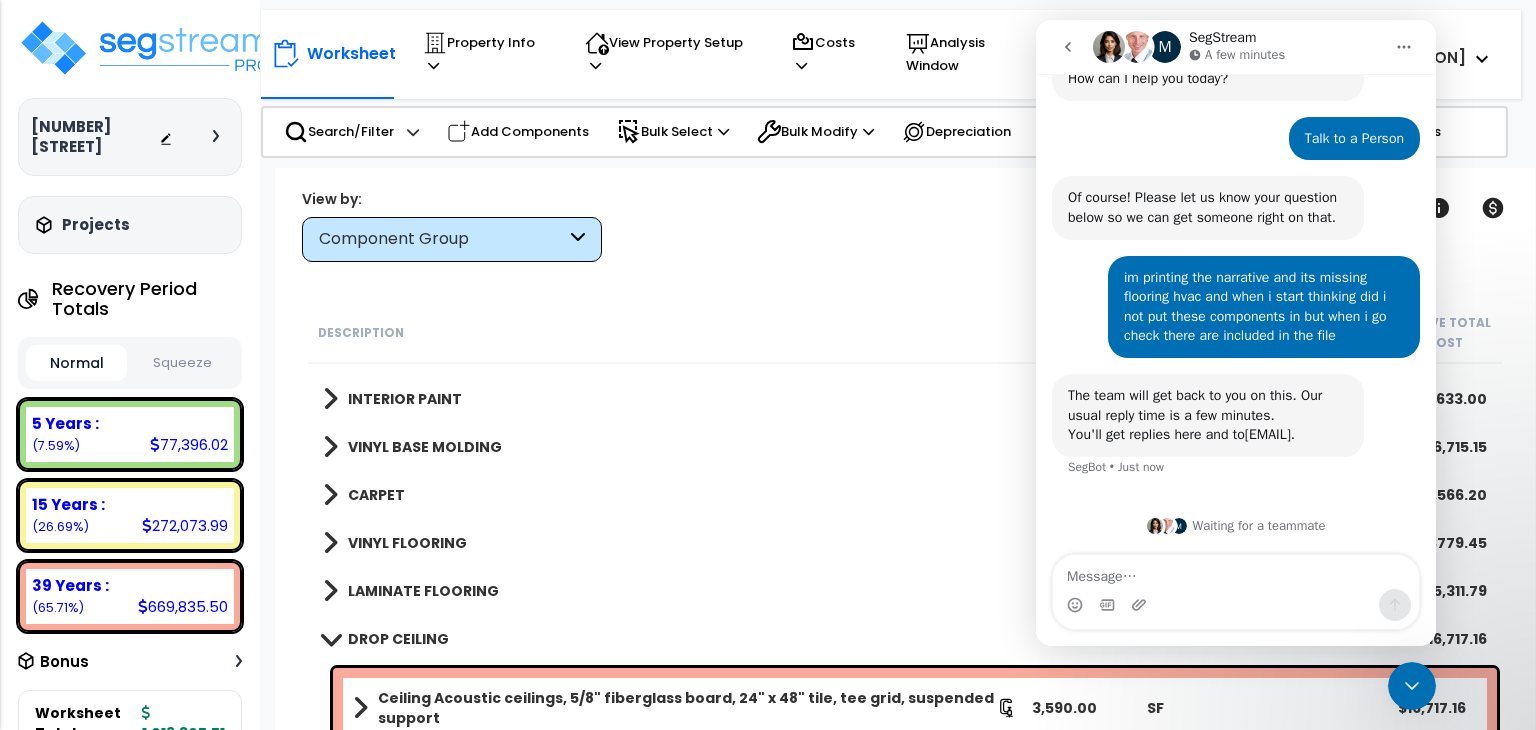 click 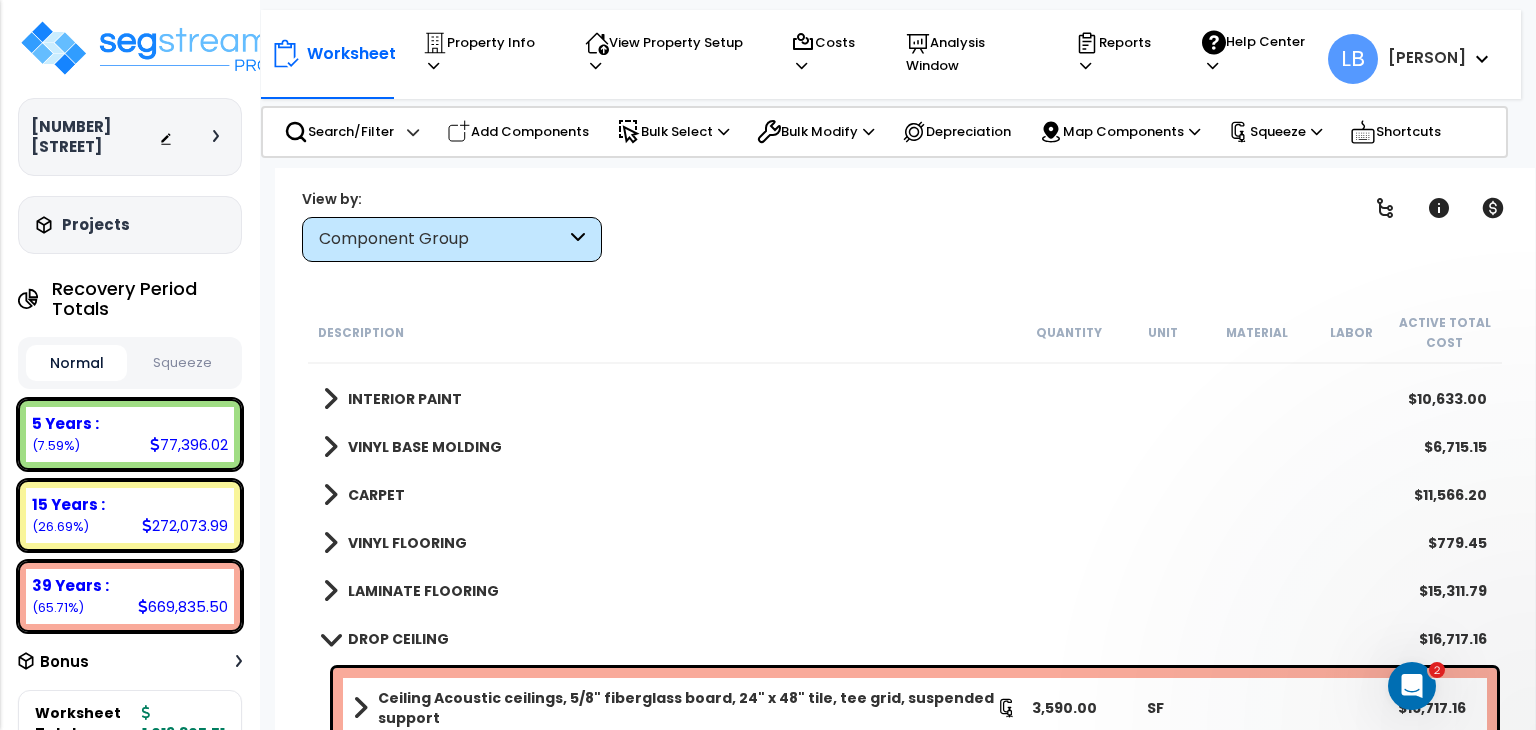 scroll, scrollTop: 0, scrollLeft: 0, axis: both 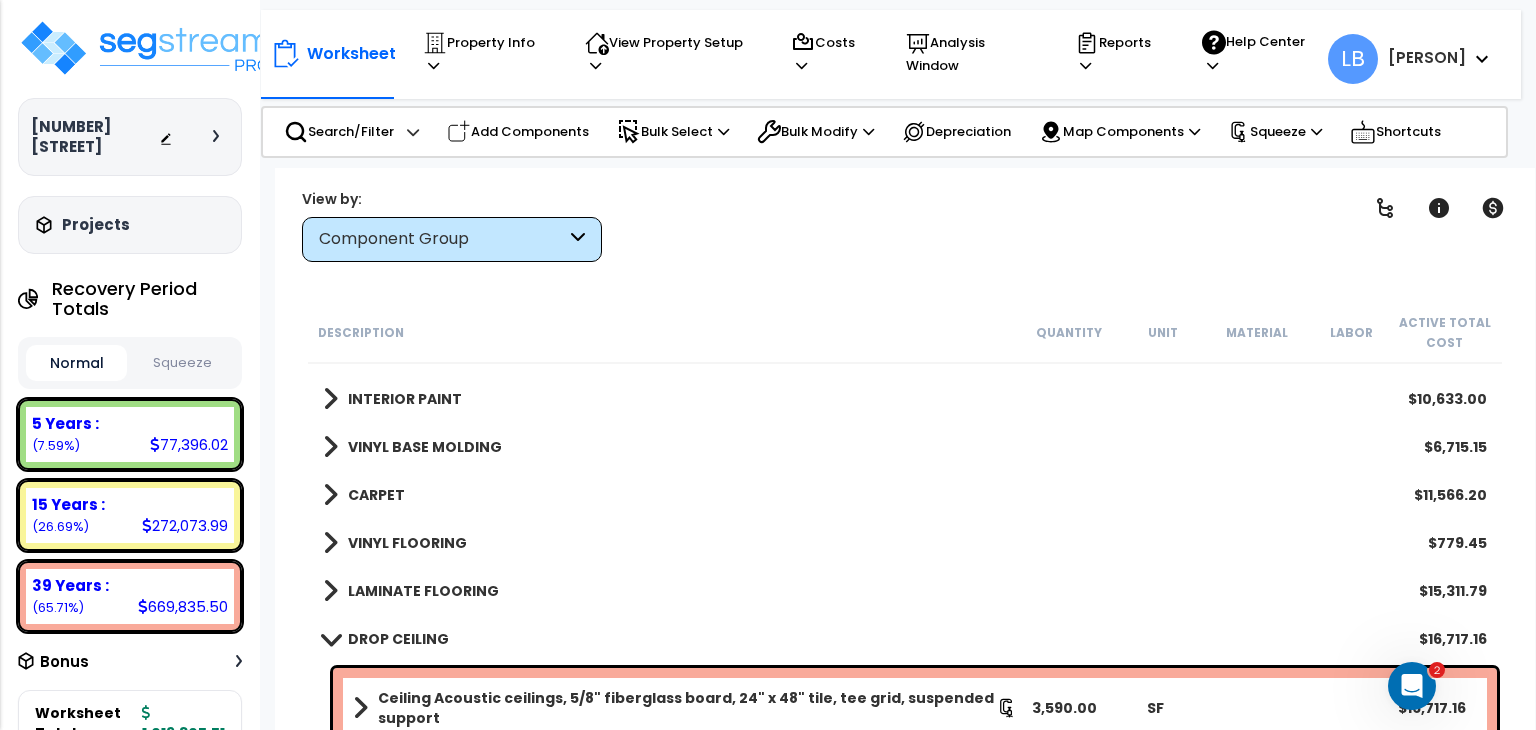 click 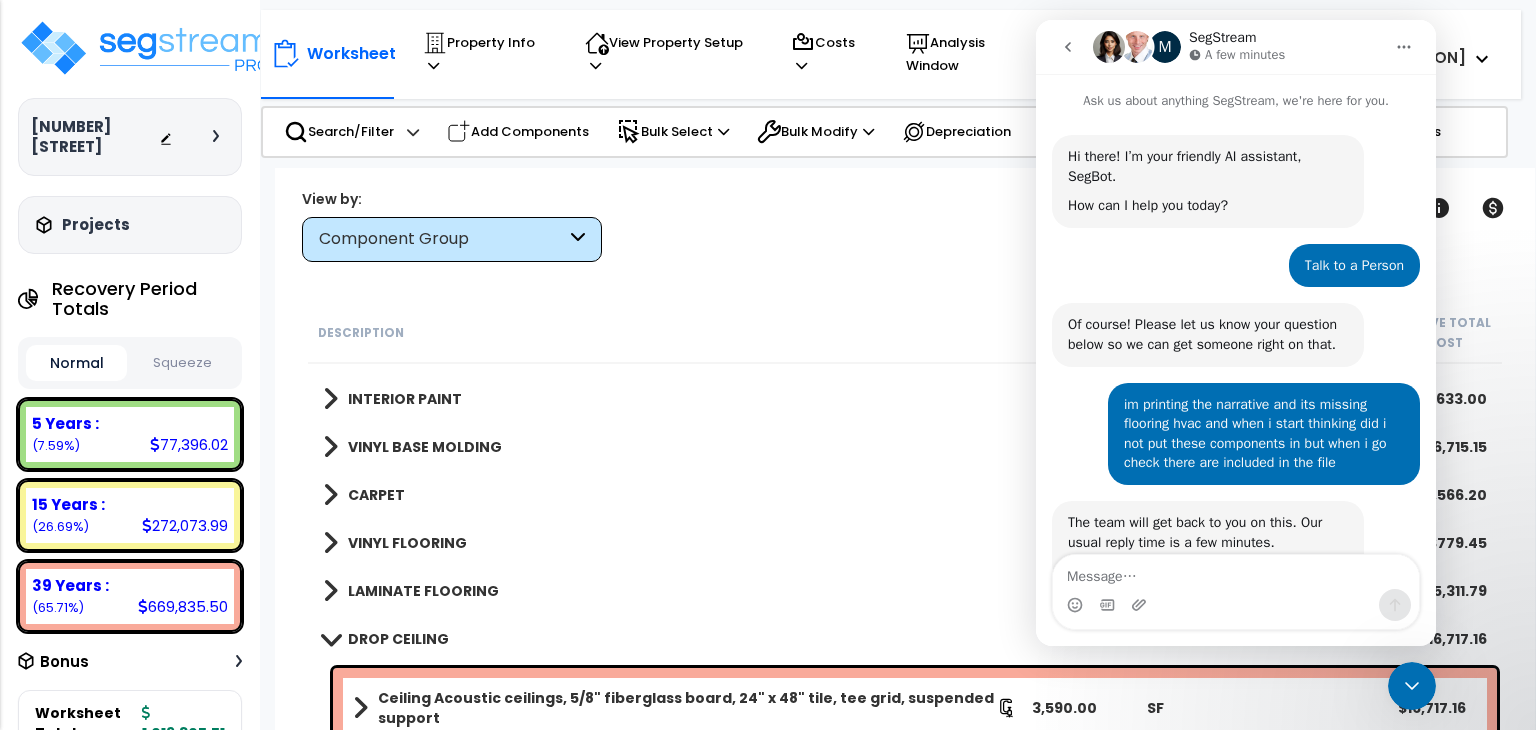 scroll, scrollTop: 146, scrollLeft: 0, axis: vertical 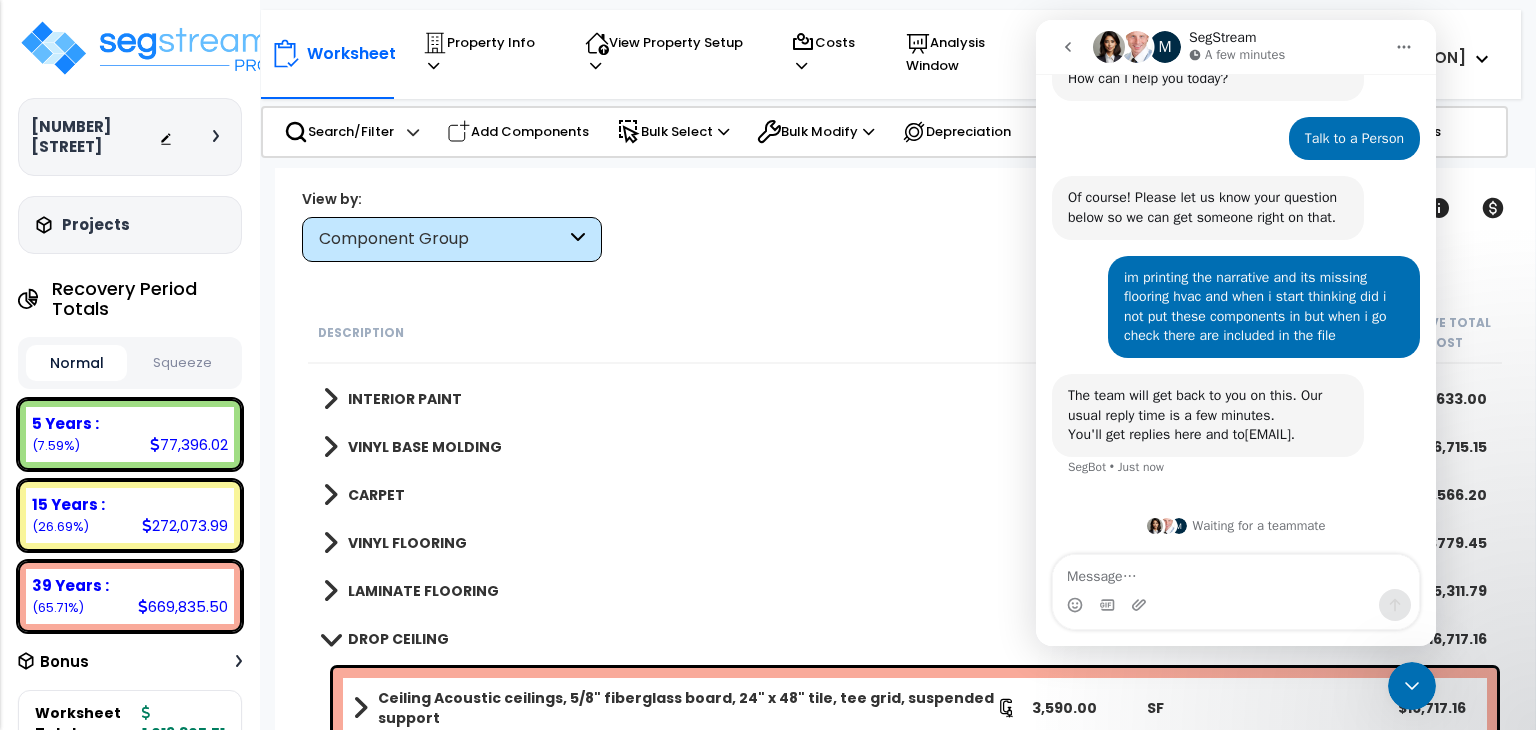 click at bounding box center [1236, 572] 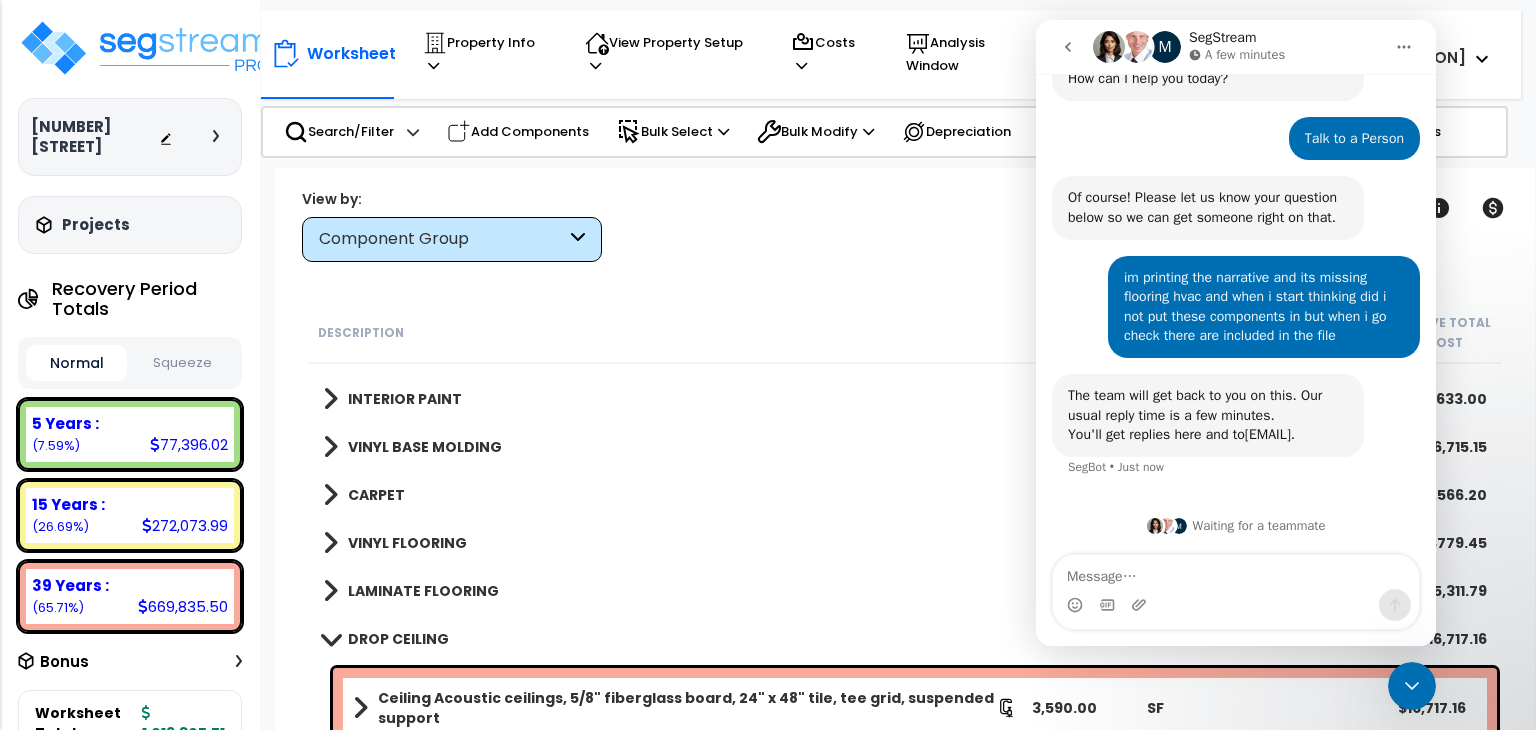 scroll, scrollTop: 340, scrollLeft: 0, axis: vertical 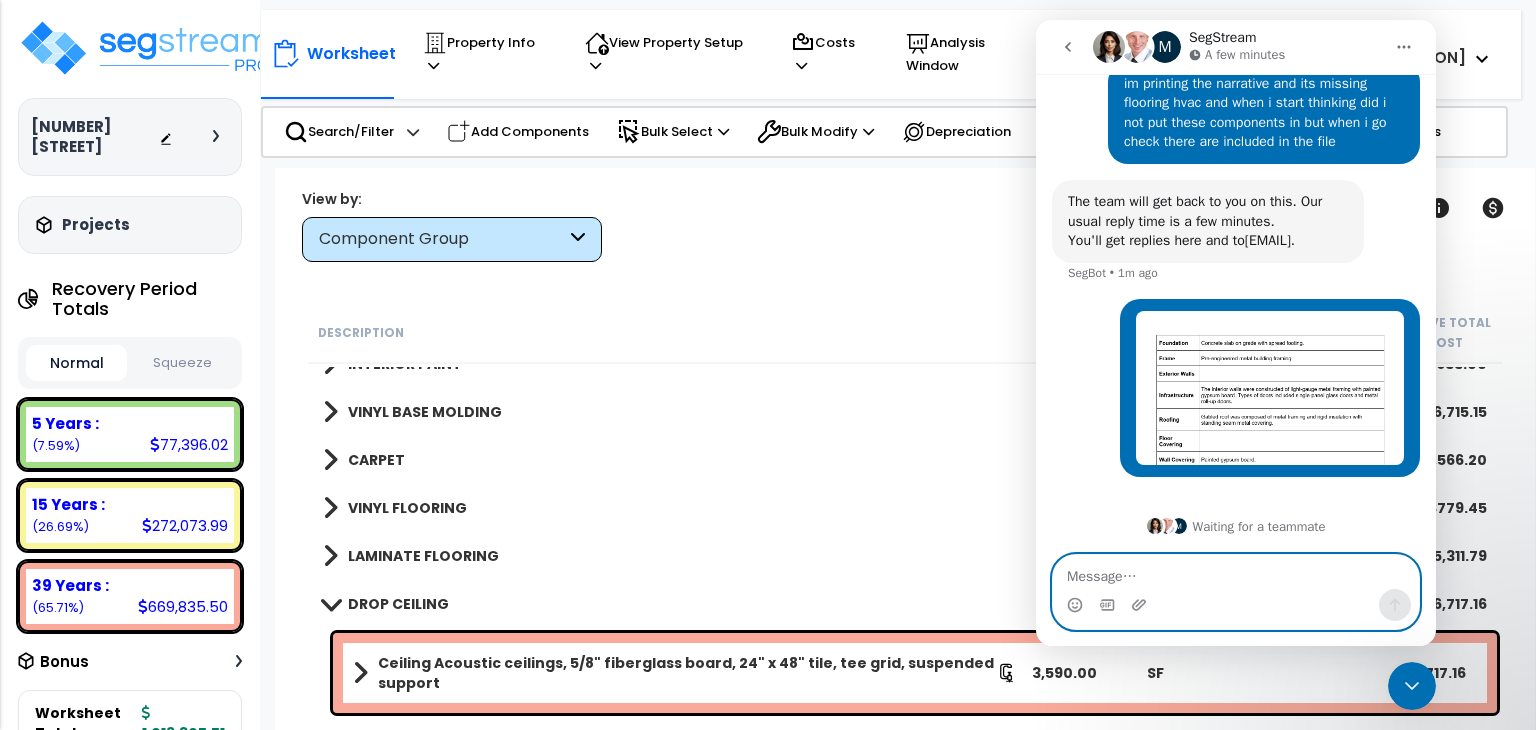 click at bounding box center [1236, 572] 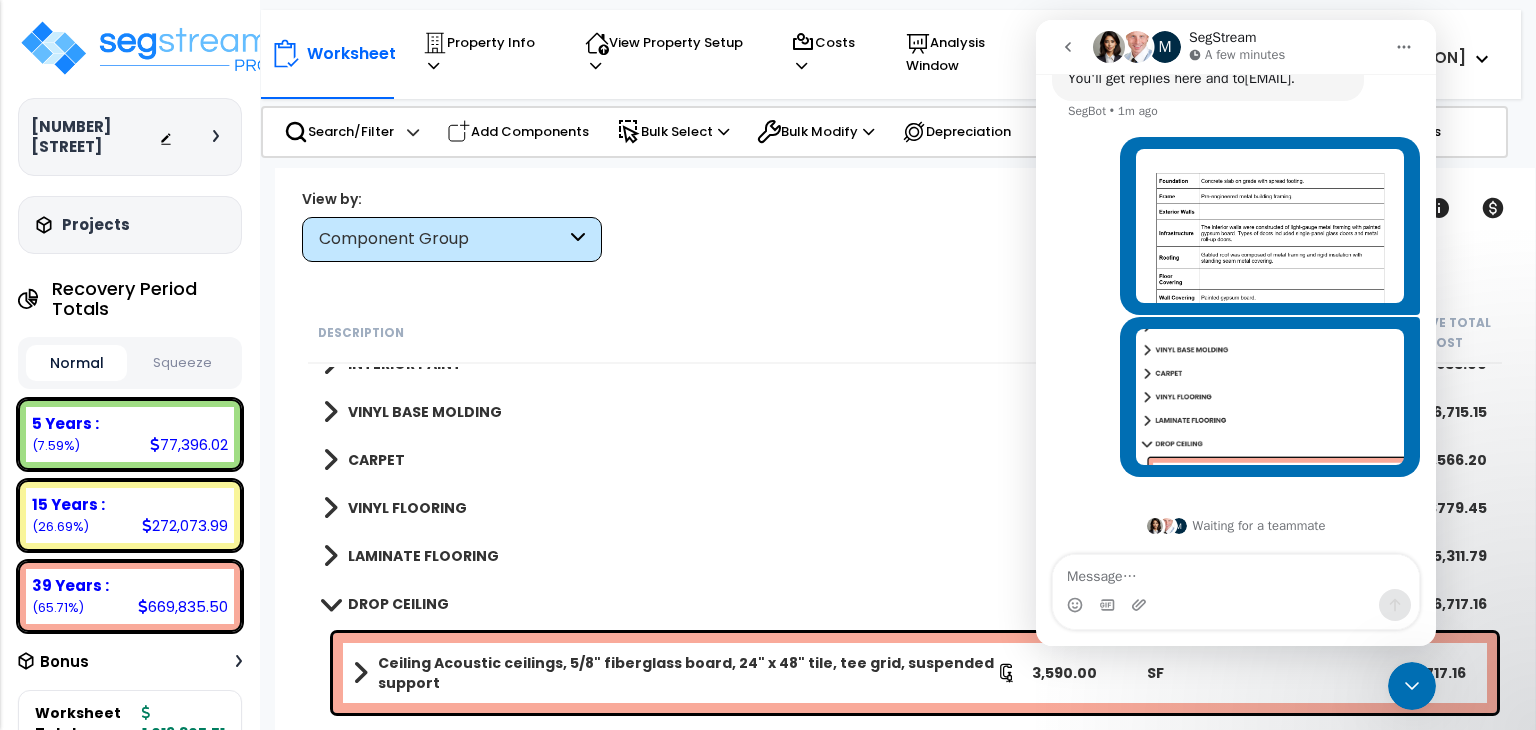 click on "CARPET" at bounding box center [376, 460] 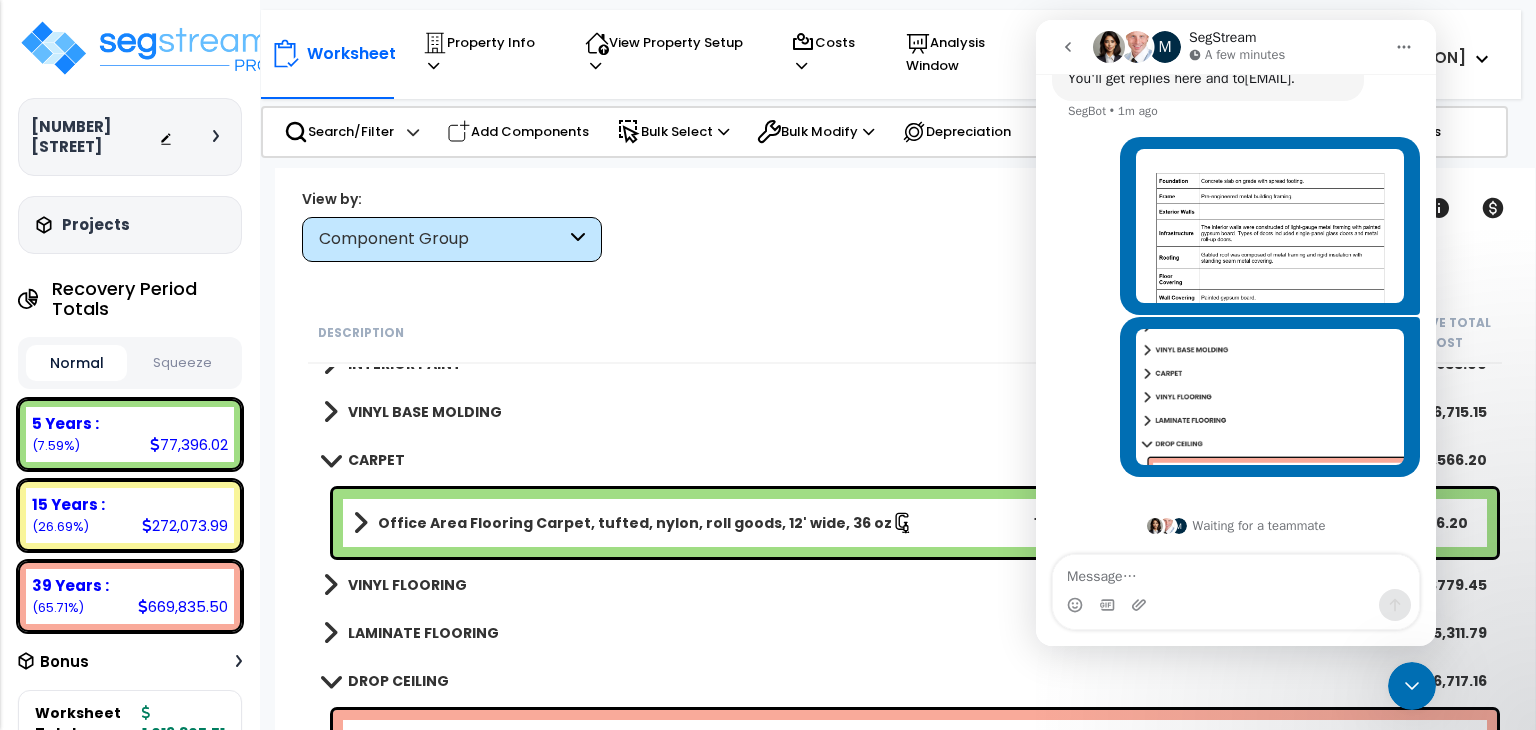 click on "VINYL FLOORING" at bounding box center [407, 585] 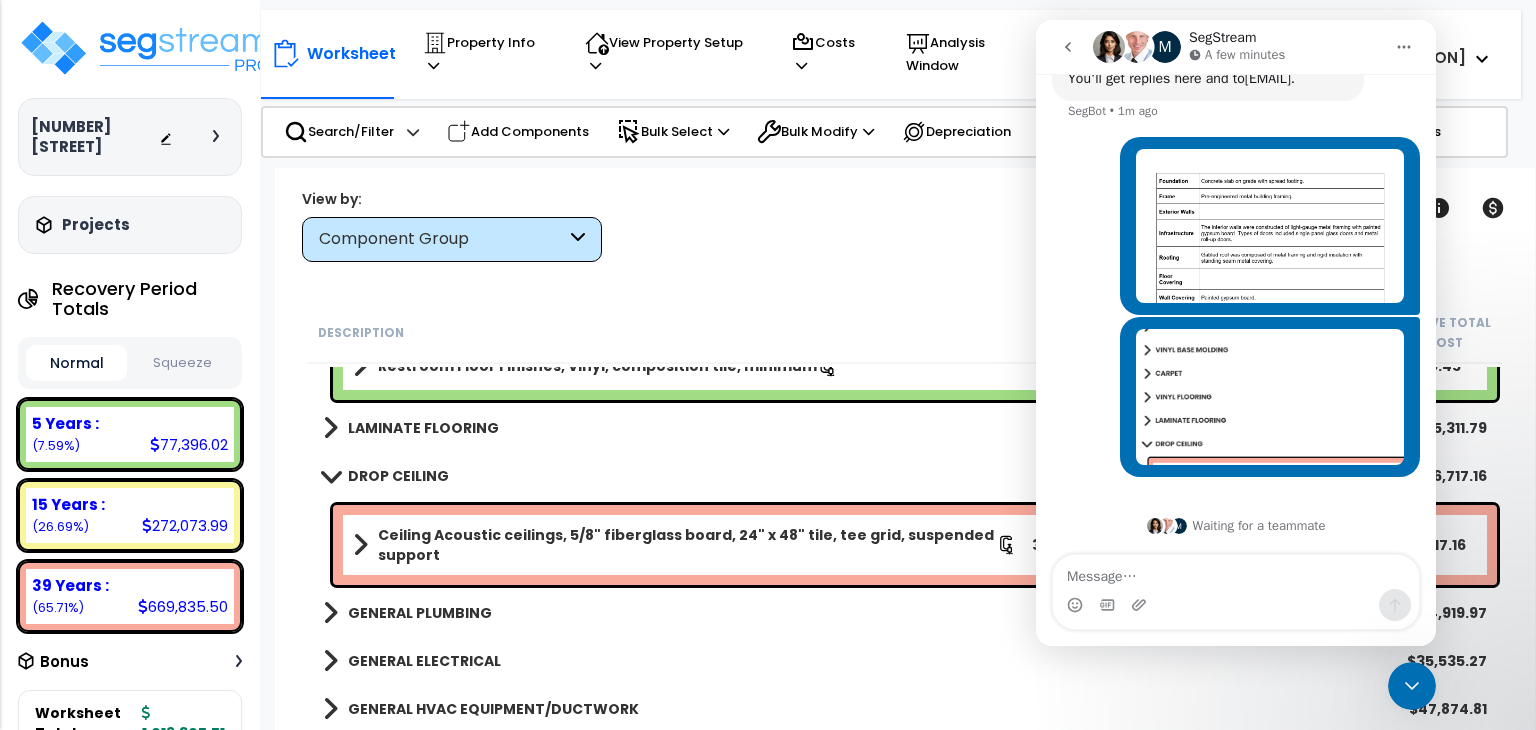scroll, scrollTop: 1003, scrollLeft: 0, axis: vertical 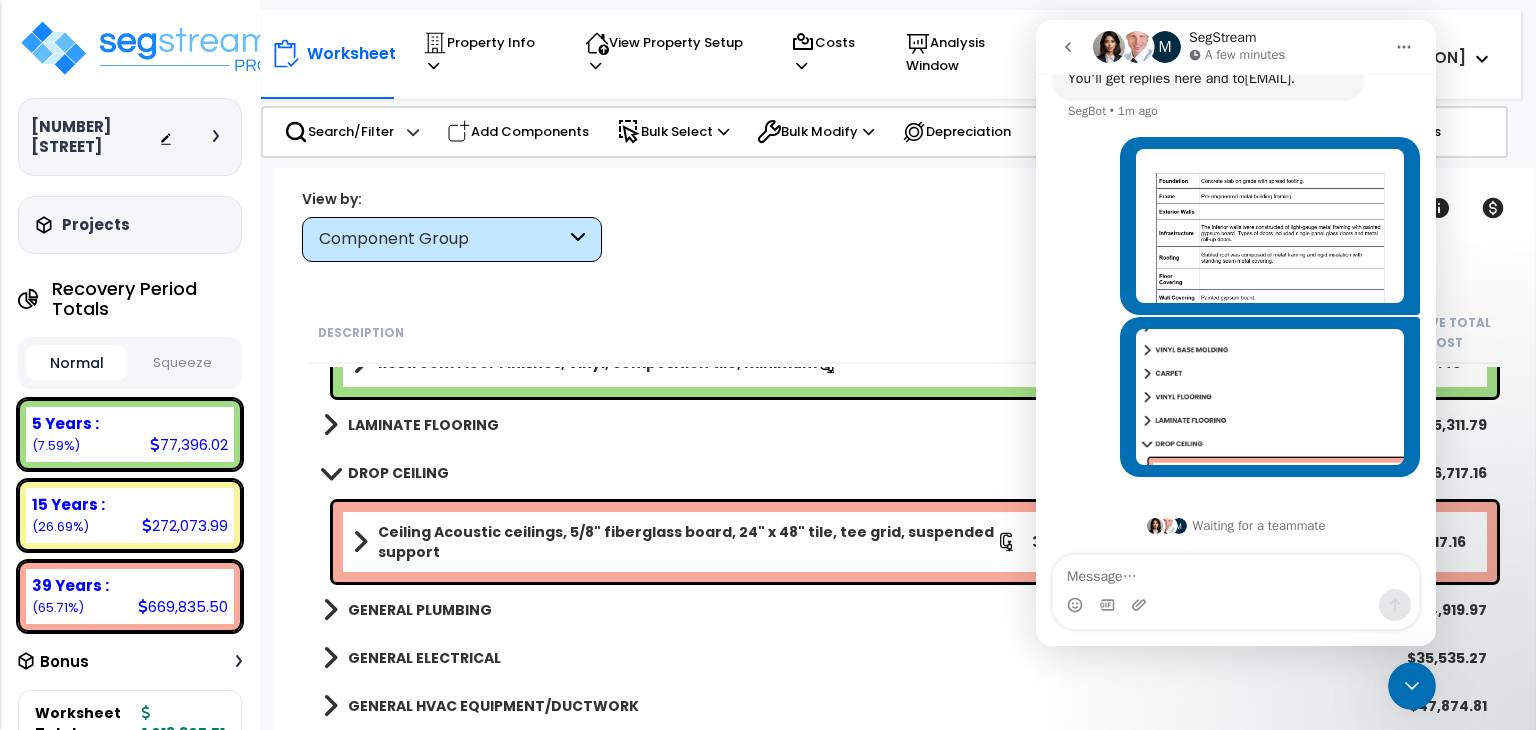 click 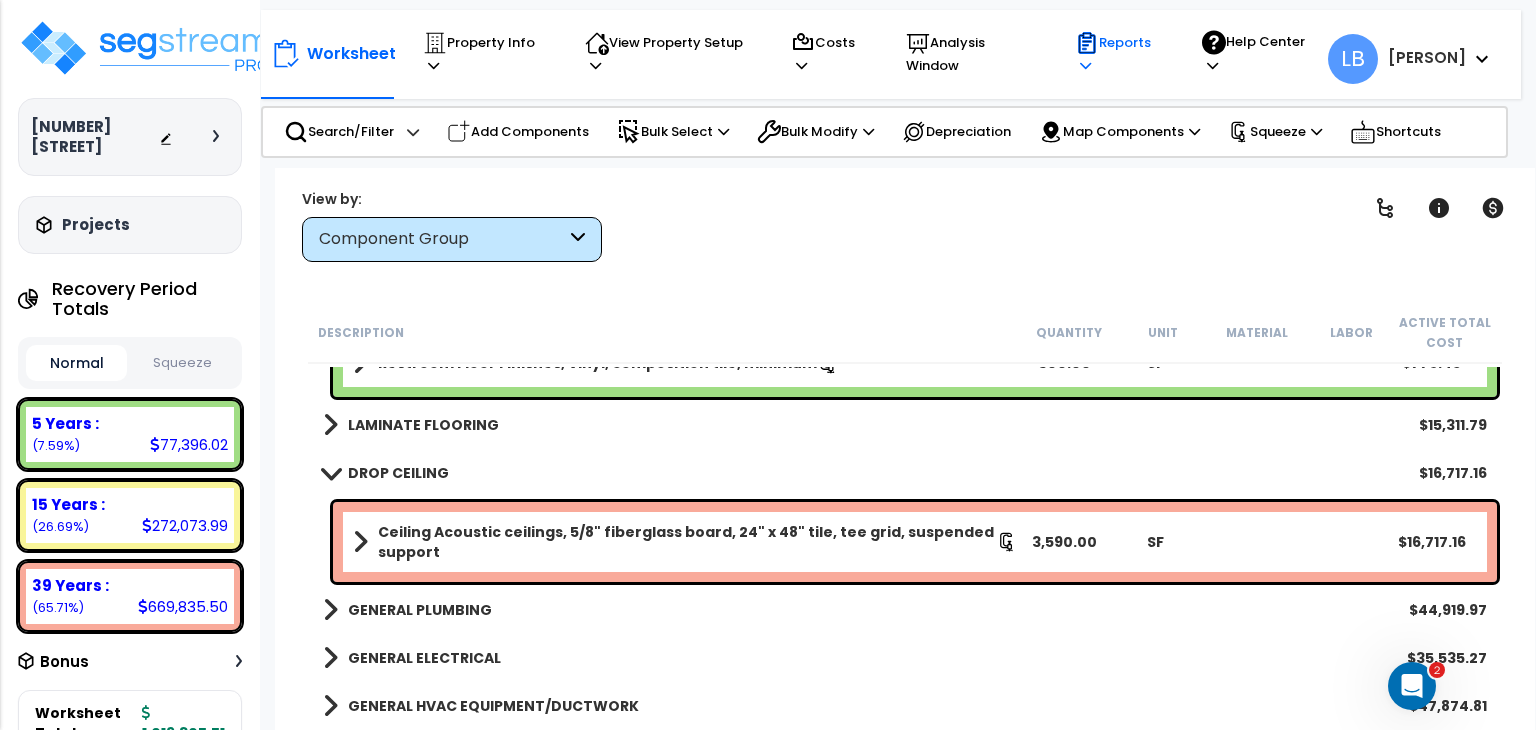 click on "Reports" at bounding box center [1119, 54] 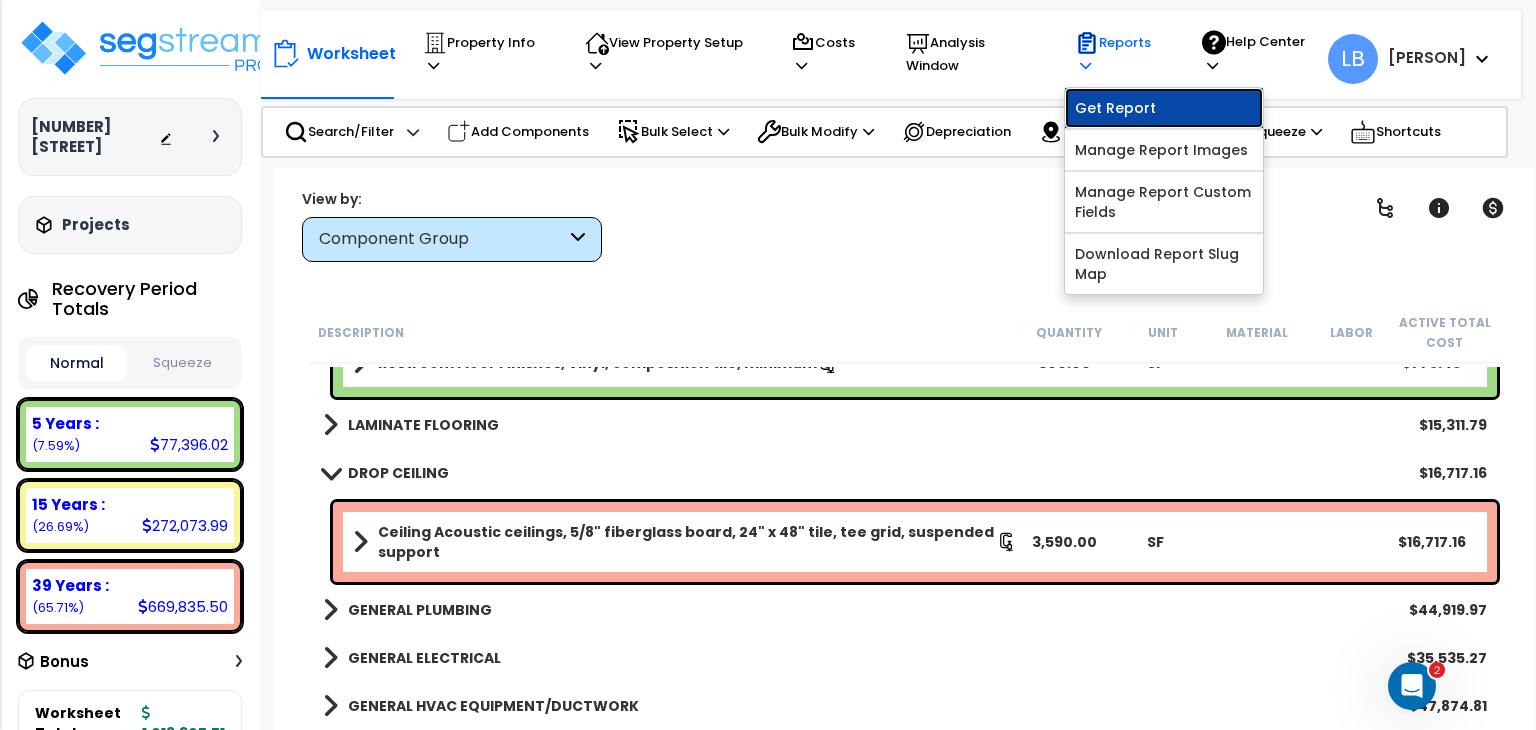 click on "Get Report" at bounding box center (1164, 108) 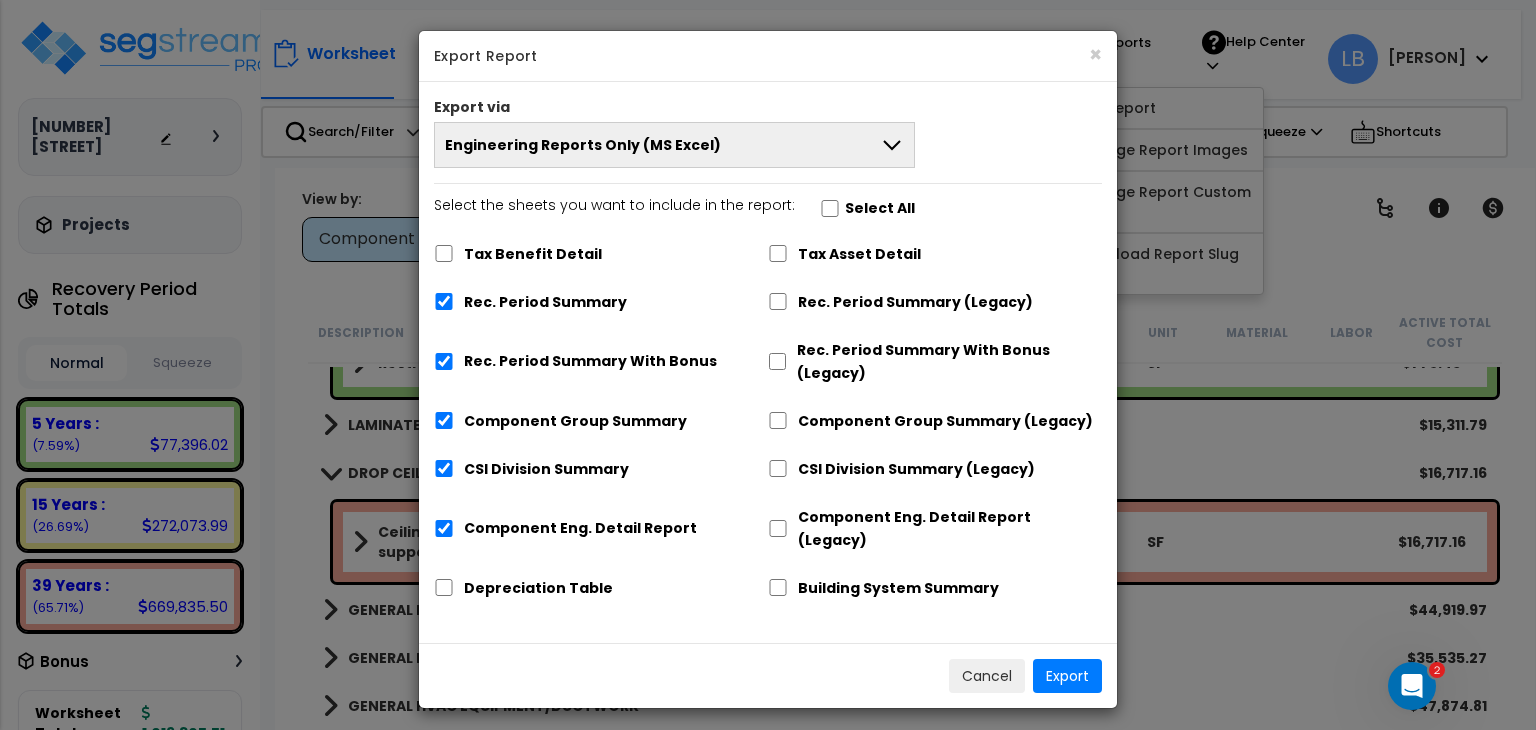 click on "Engineering Reports Only (MS Excel)" at bounding box center (674, 145) 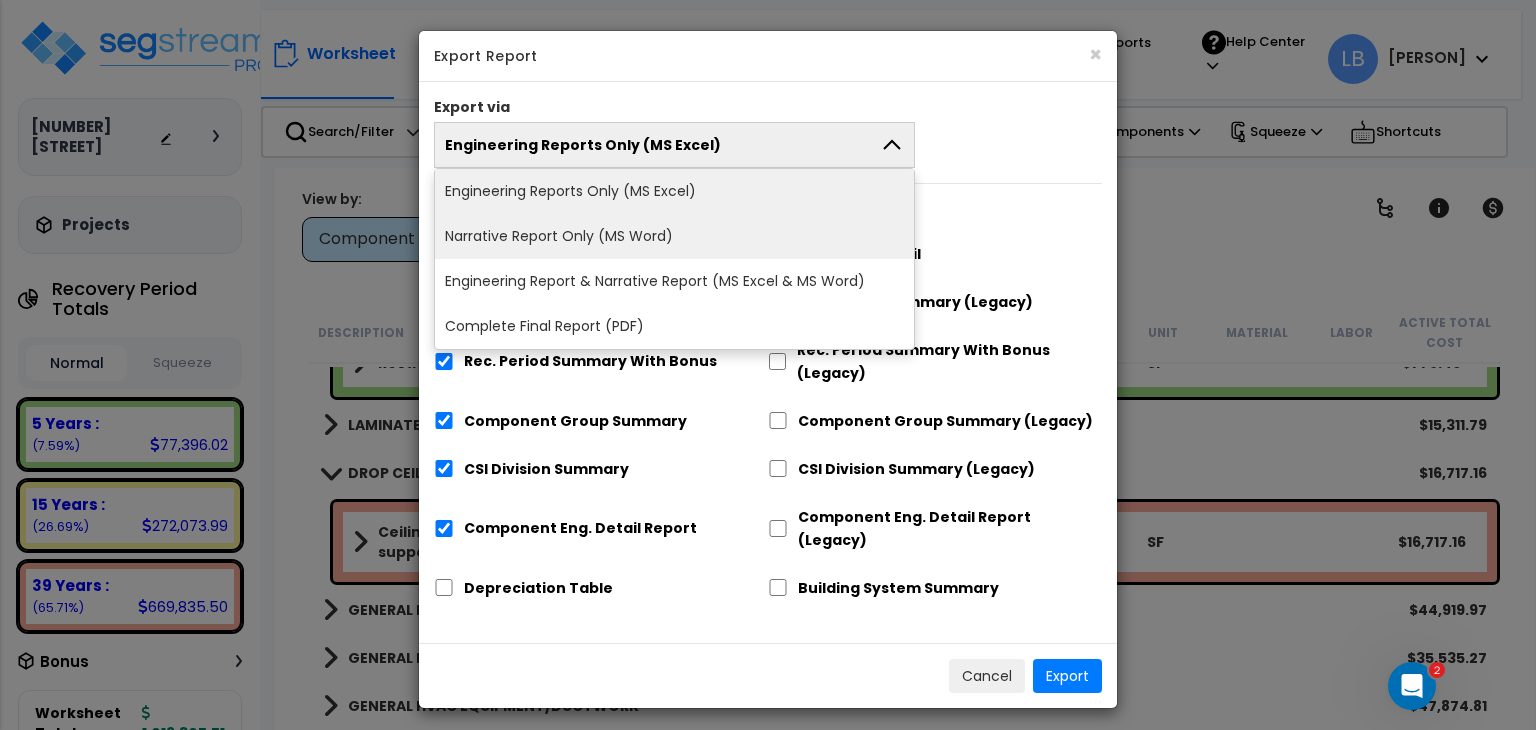 click on "Narrative Report Only (MS Word)" at bounding box center (674, 236) 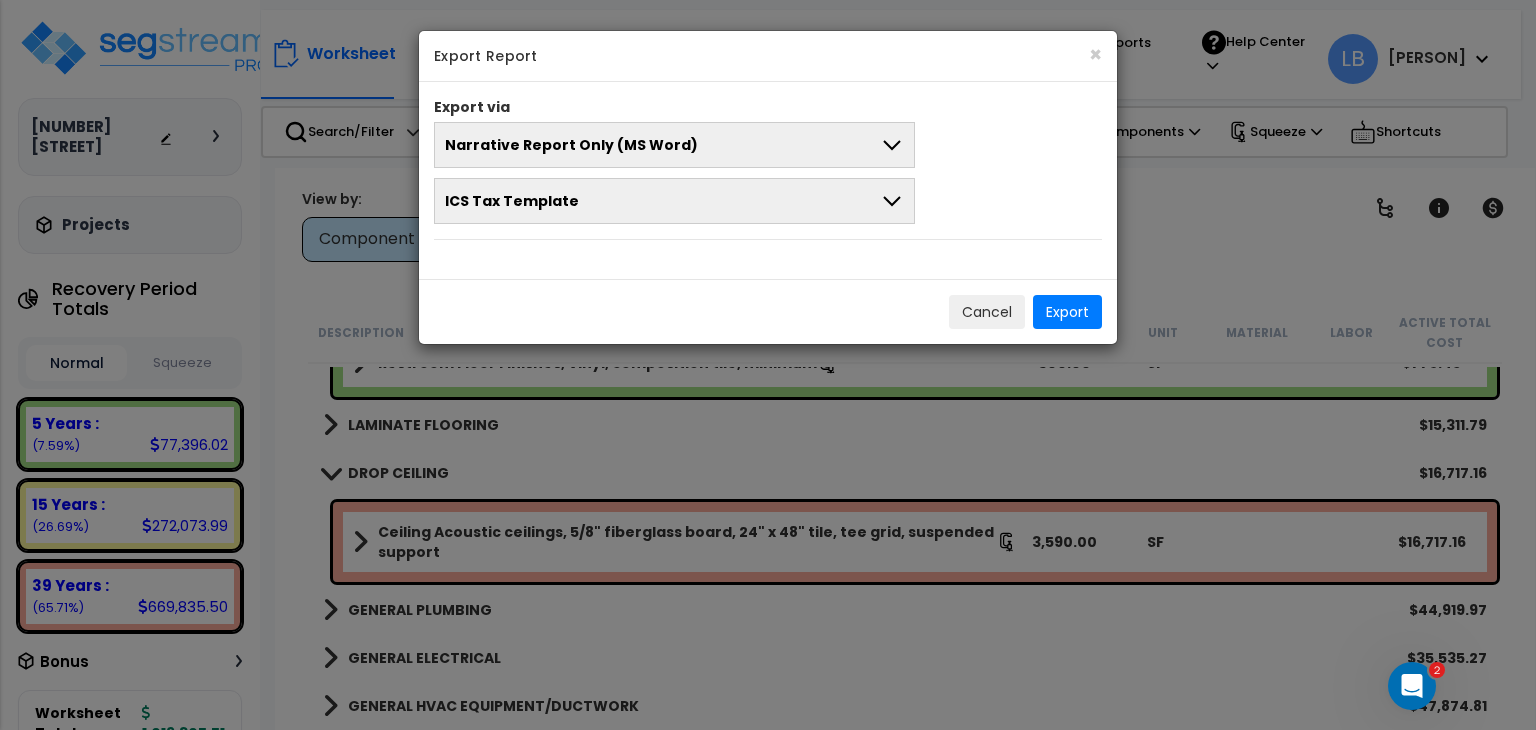 click 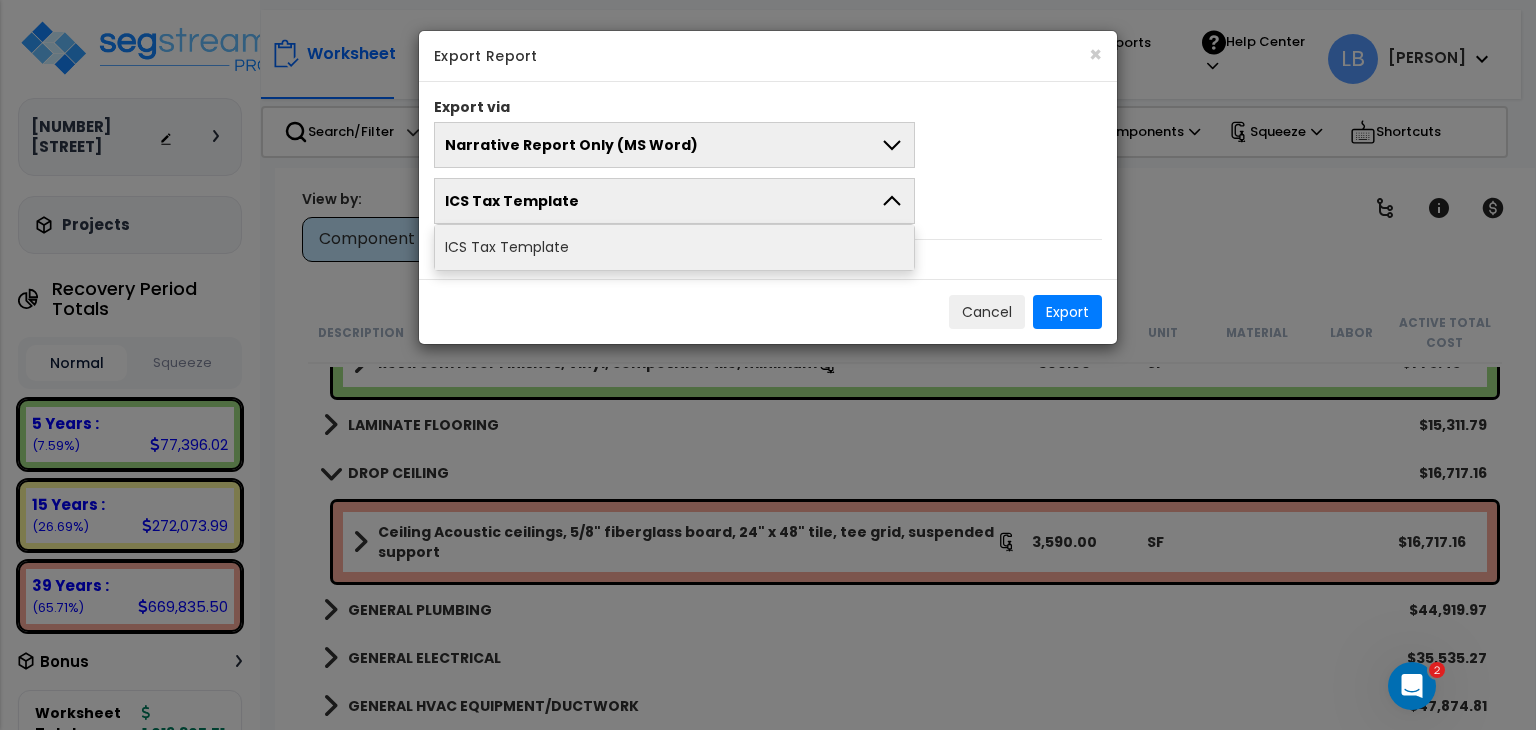 click 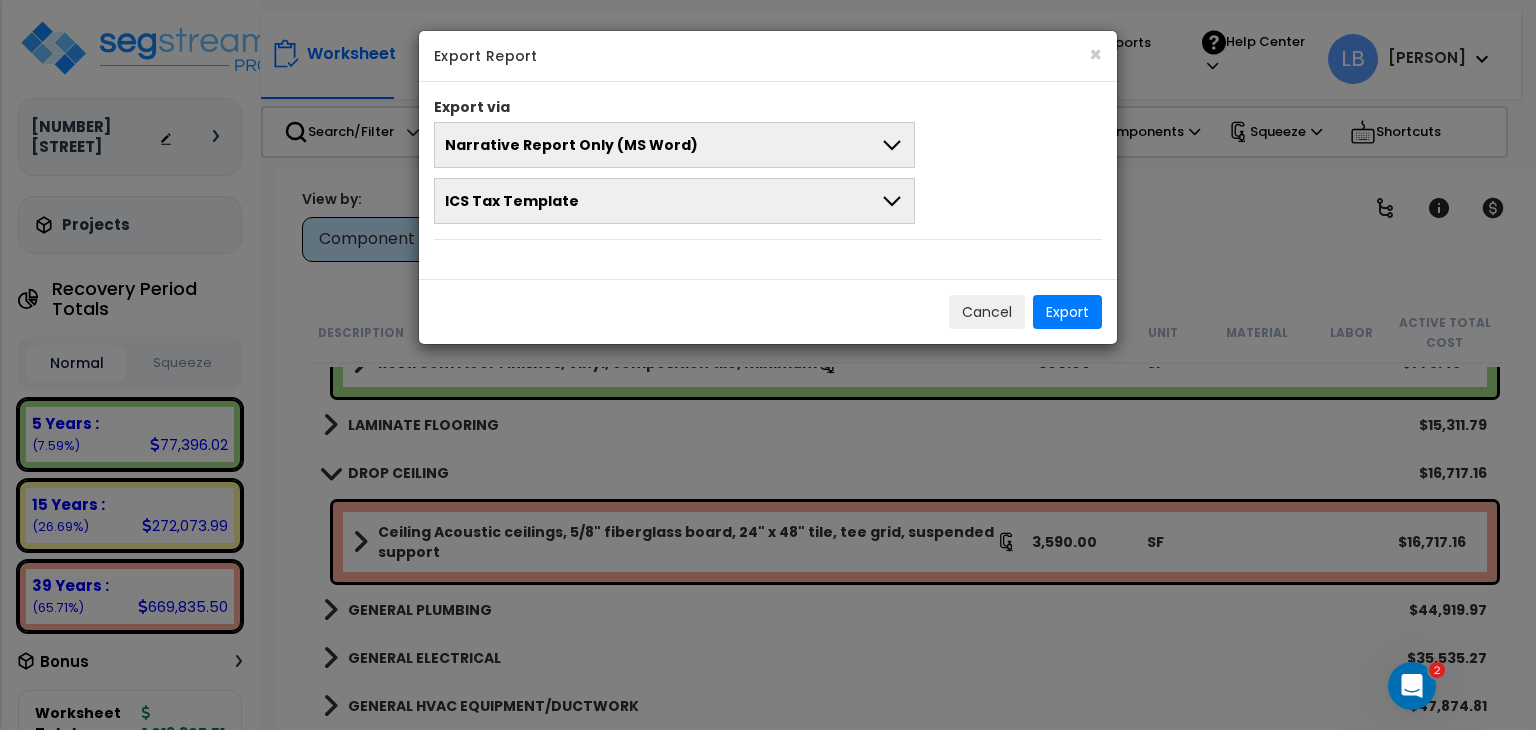 click 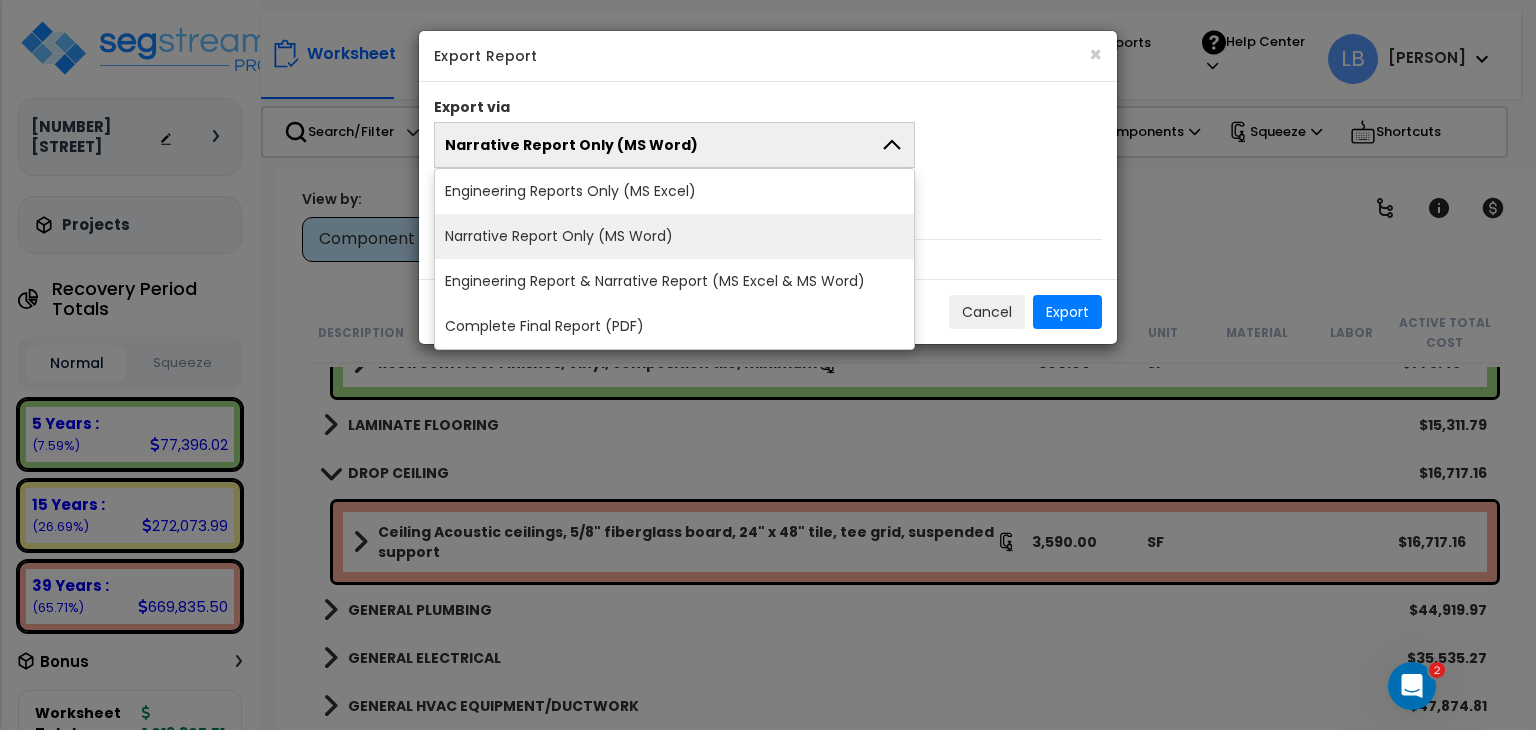 click on "Narrative Report Only (MS Word)" at bounding box center [674, 236] 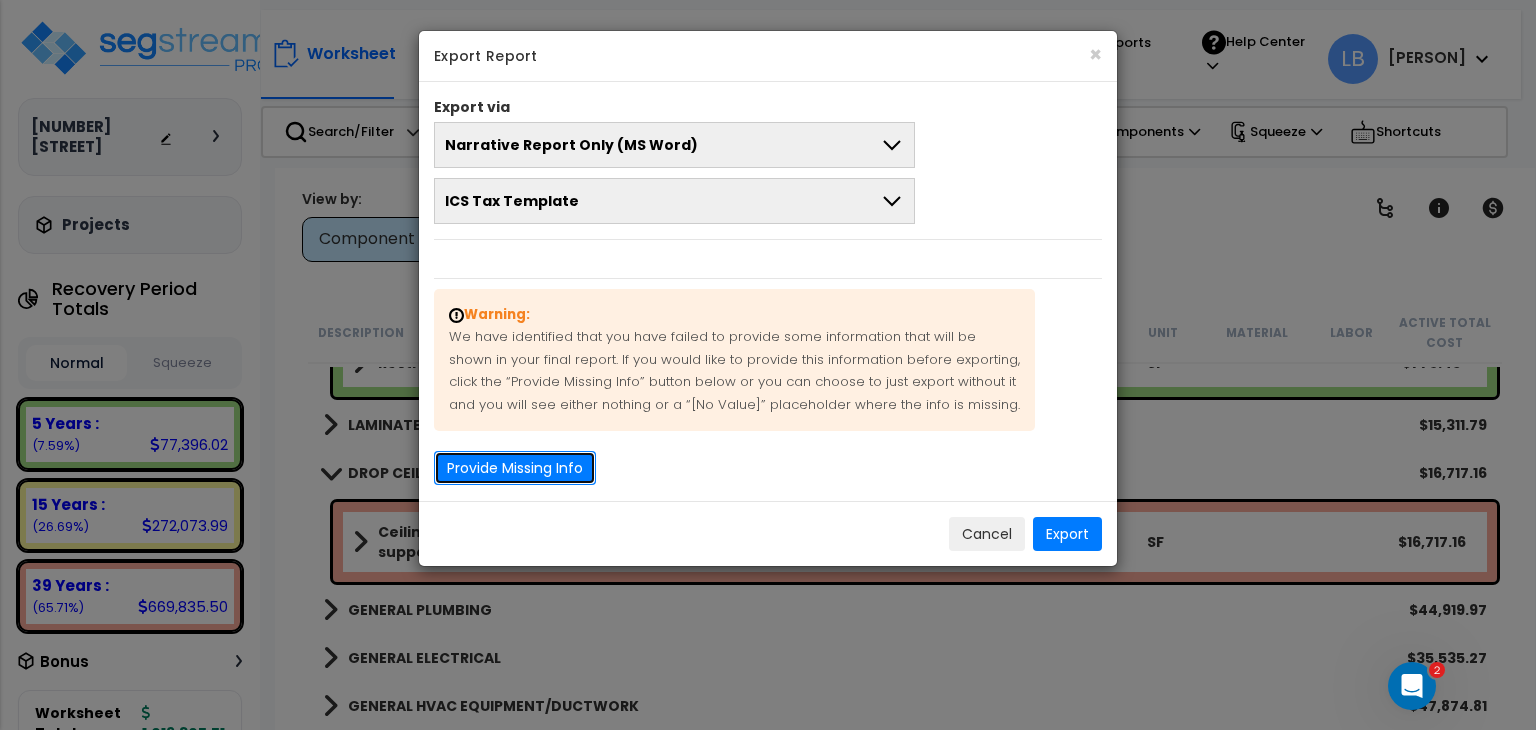 click on "Provide Missing Info" at bounding box center [515, 468] 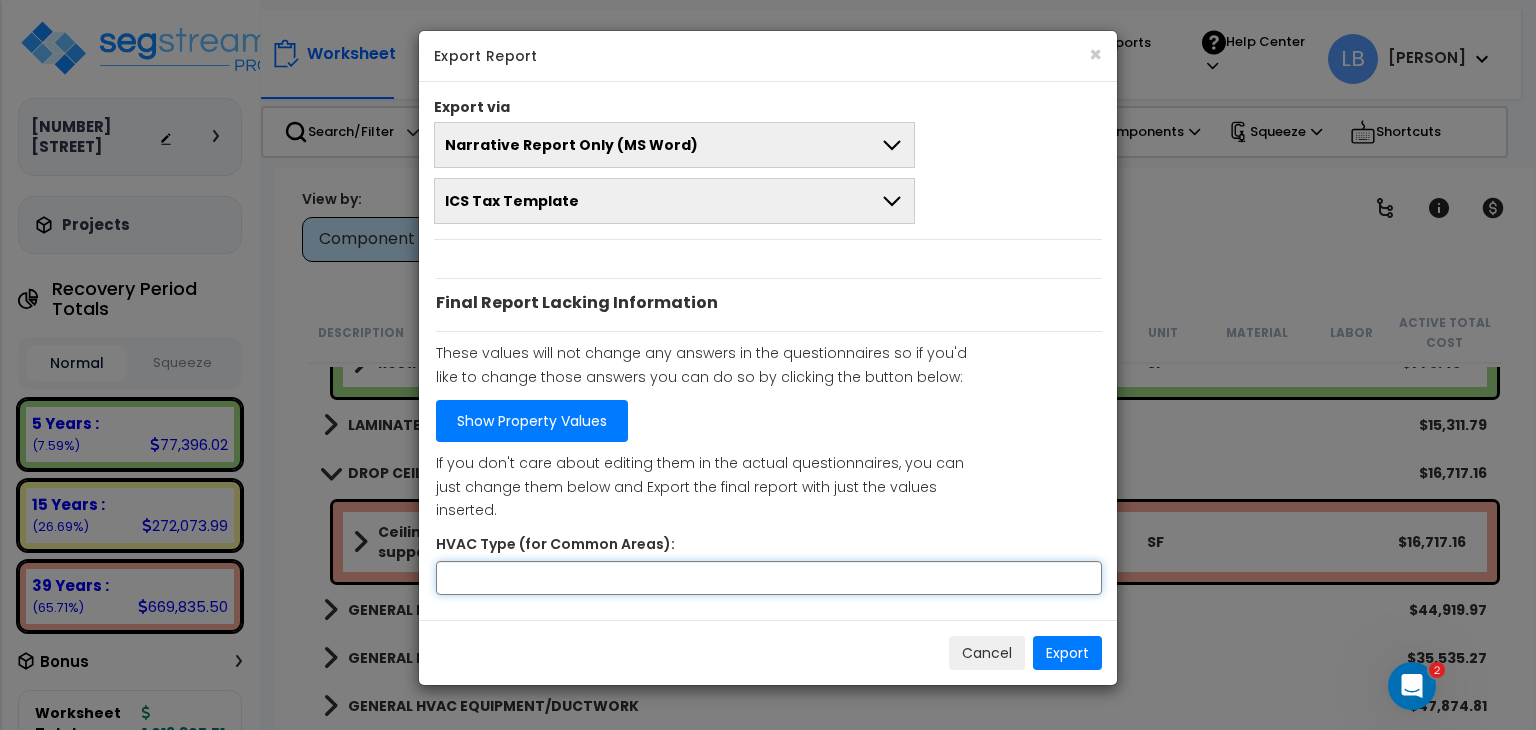click on "HVAC Type (for Common Areas):" at bounding box center (769, 578) 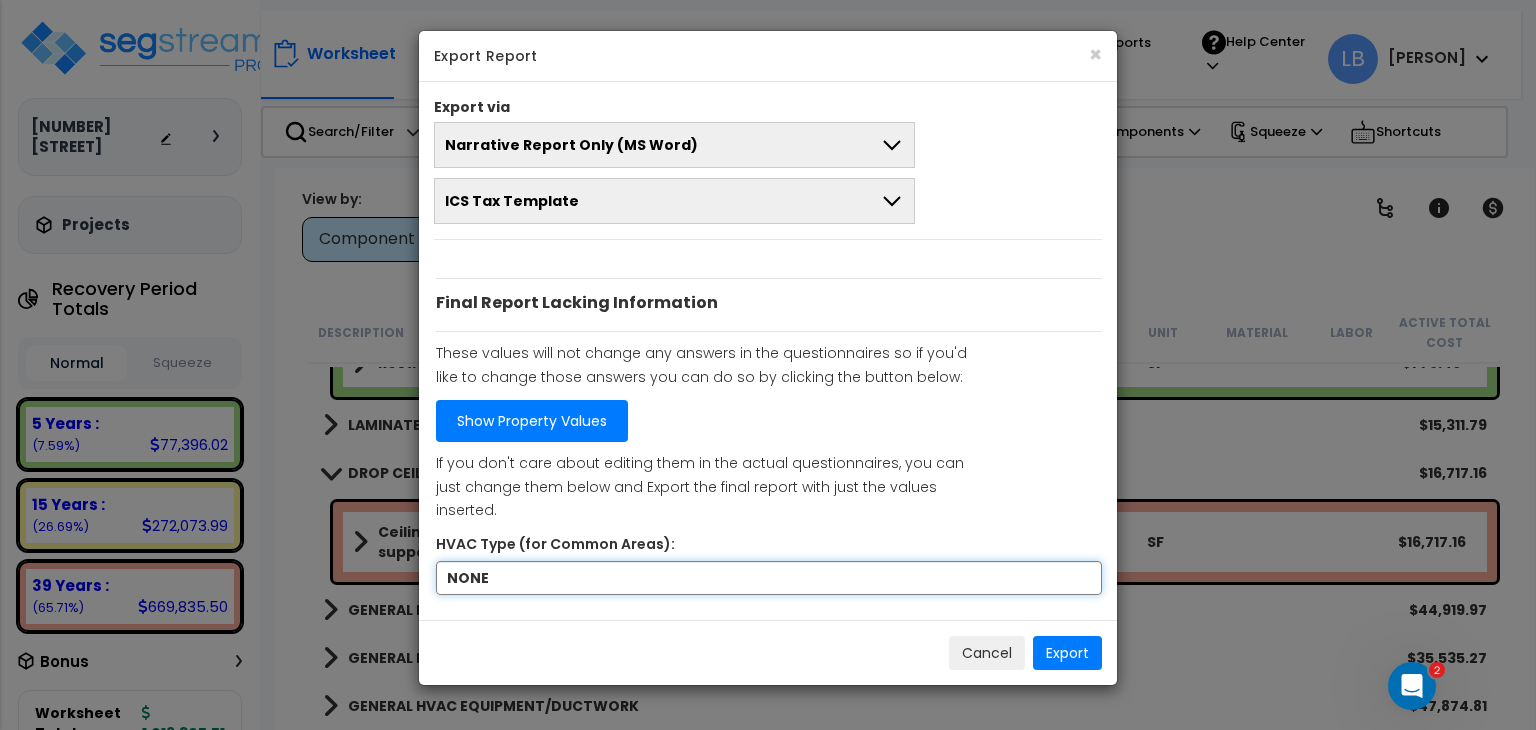 type on "NONE" 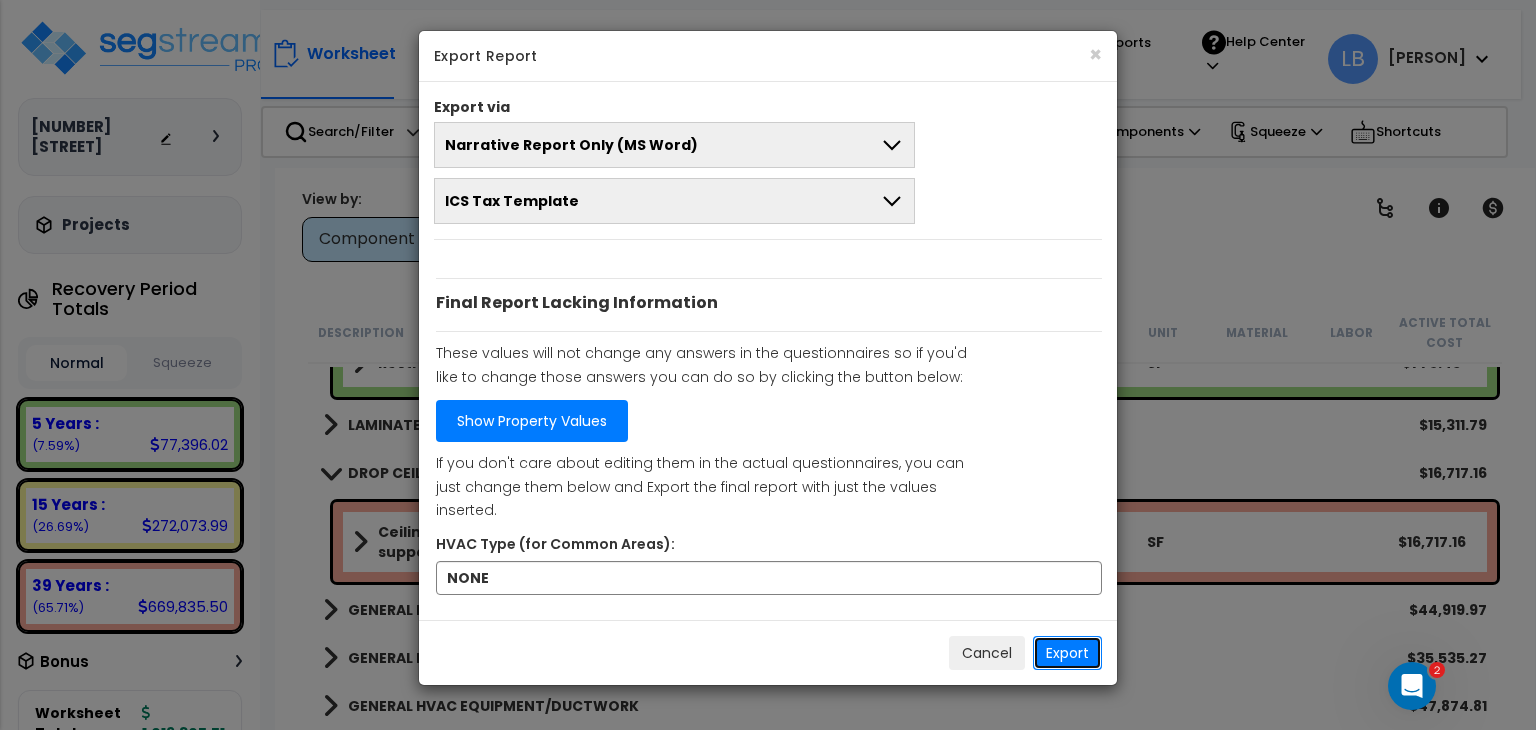 click on "Export" at bounding box center [1067, 653] 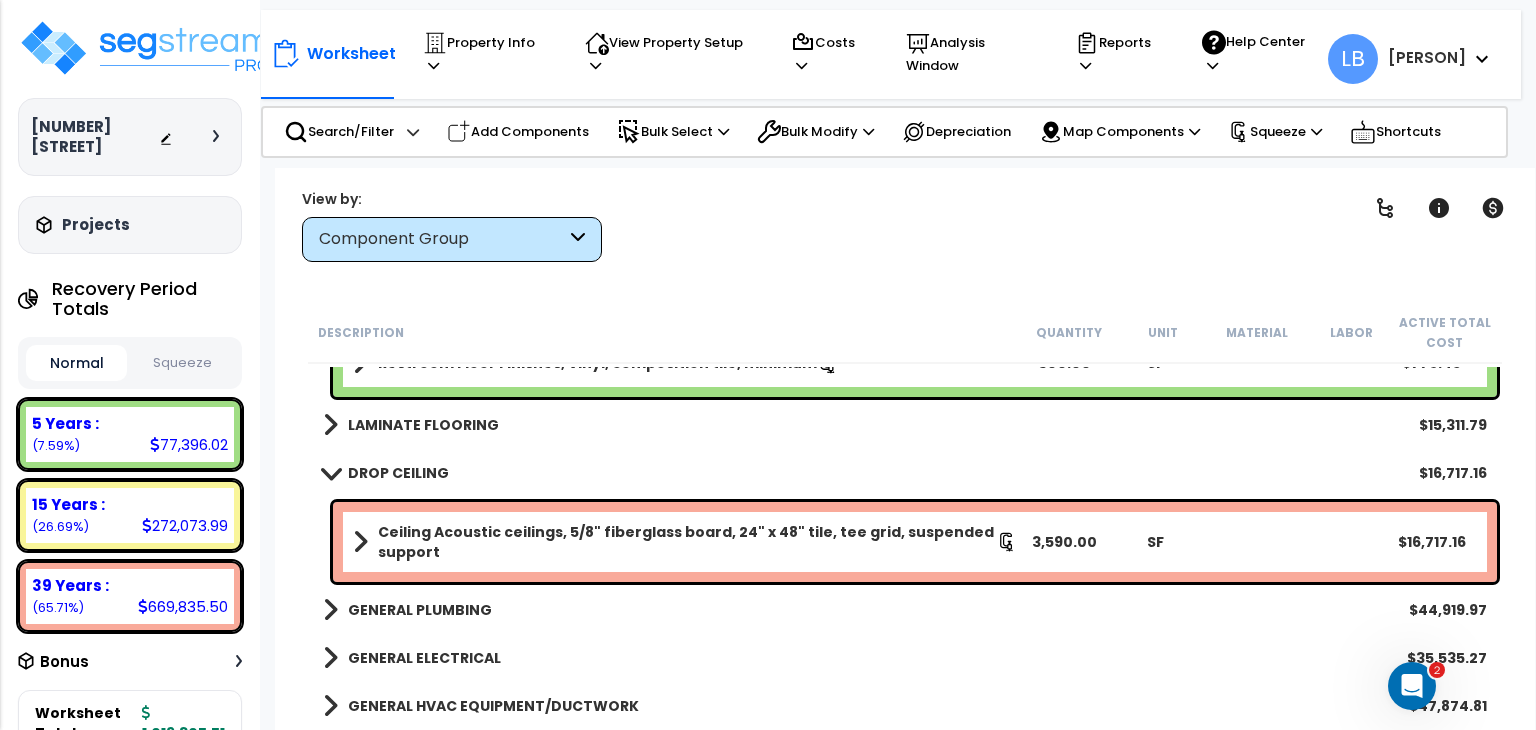 scroll, scrollTop: 507, scrollLeft: 0, axis: vertical 